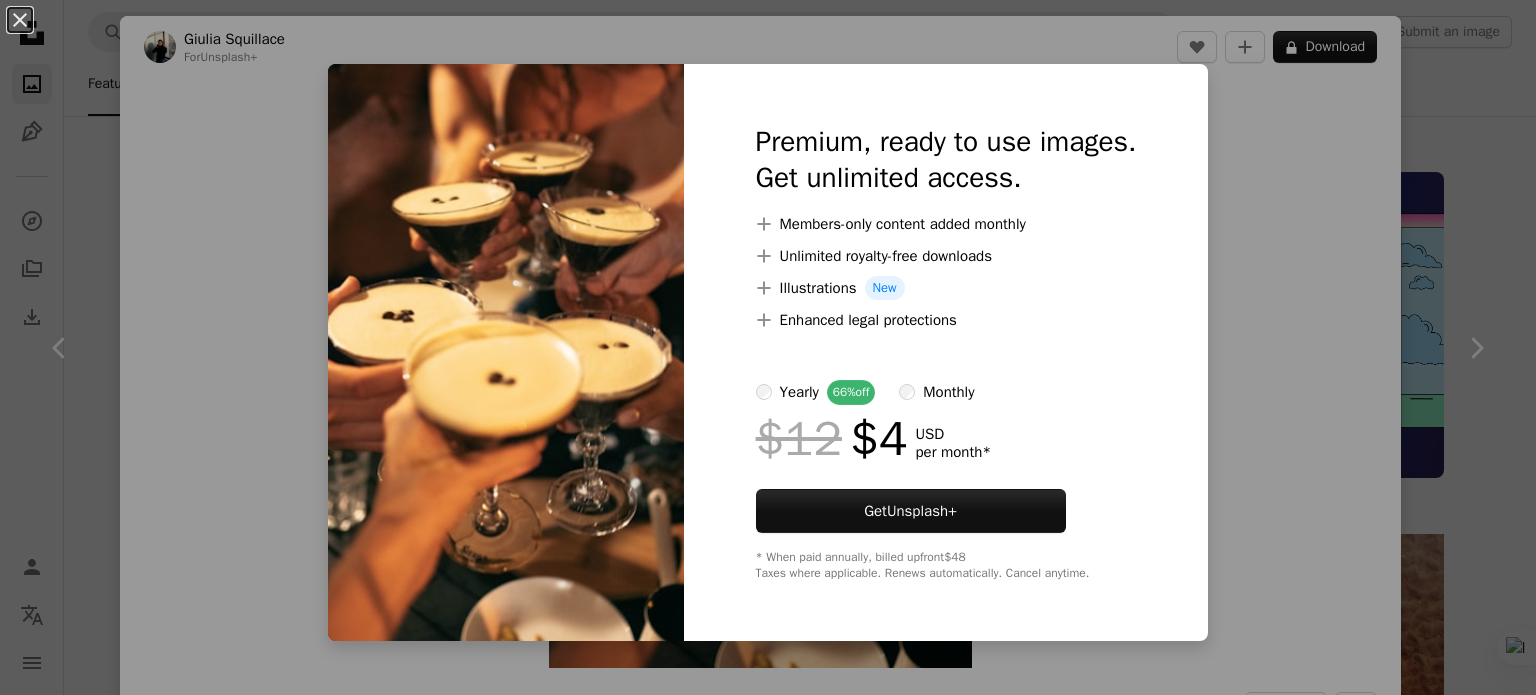 scroll, scrollTop: 10512, scrollLeft: 0, axis: vertical 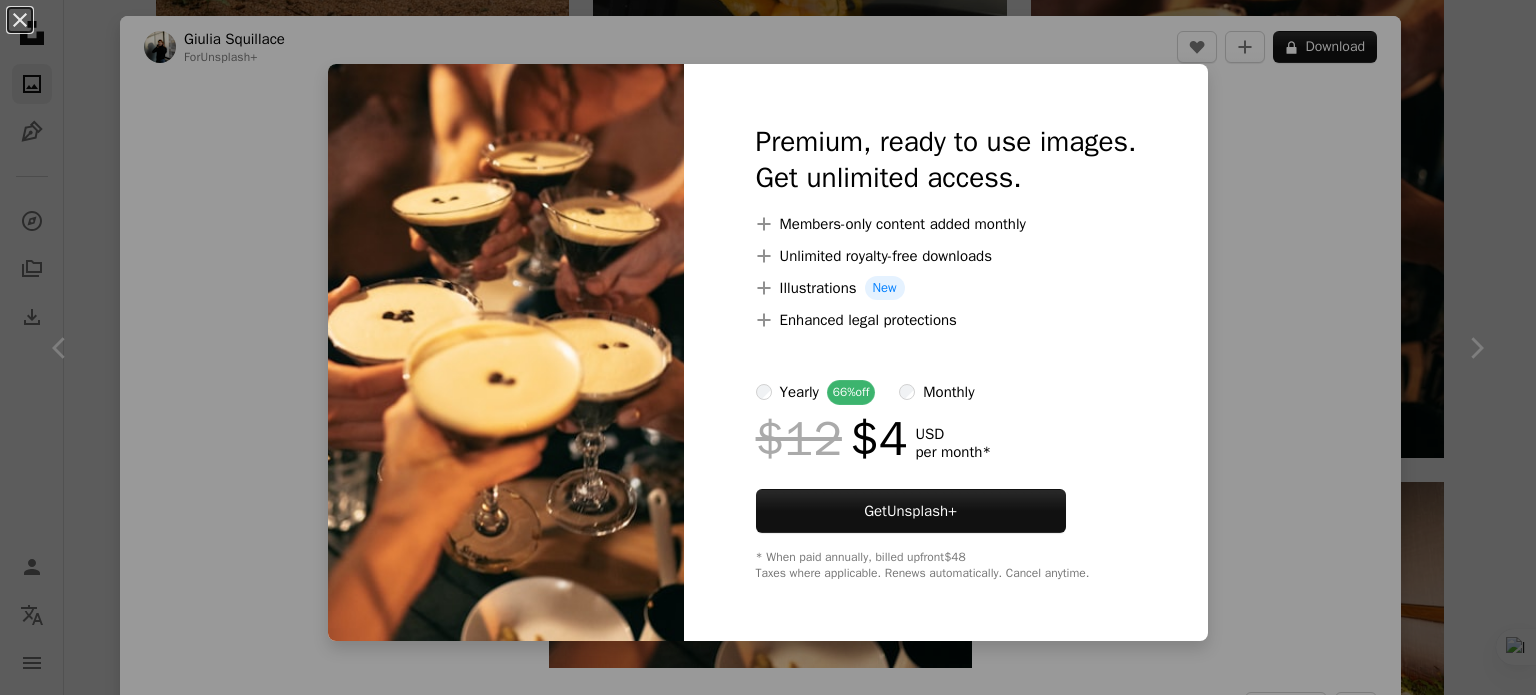 click on "An X shape Premium, ready to use images. Get unlimited access. A plus sign Members-only content added monthly A plus sign Unlimited royalty-free downloads A plus sign Illustrations  New A plus sign Enhanced legal protections yearly 66%  off monthly $12   $4 USD per month * Get  Unsplash+ * When paid annually, billed upfront  $48 Taxes where applicable. Renews automatically. Cancel anytime." at bounding box center [768, 347] 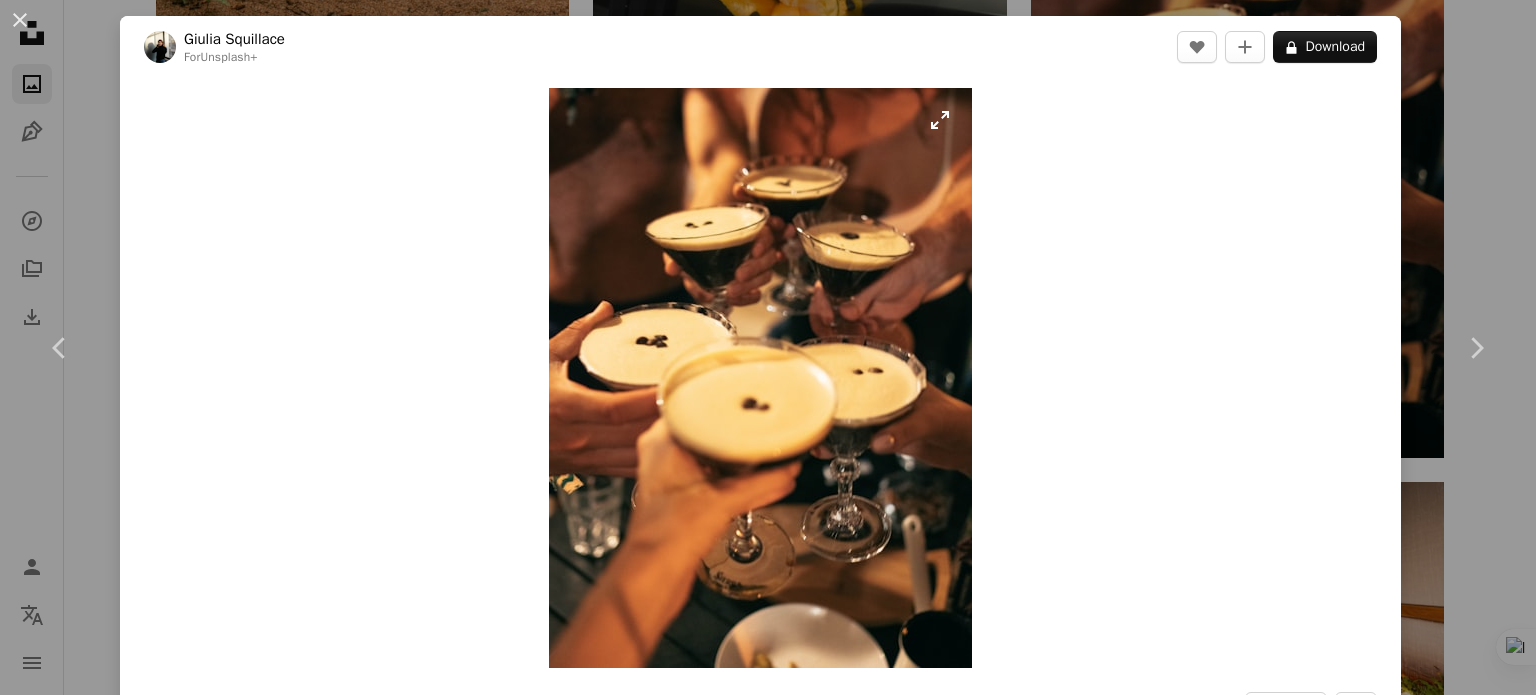 scroll, scrollTop: 100, scrollLeft: 0, axis: vertical 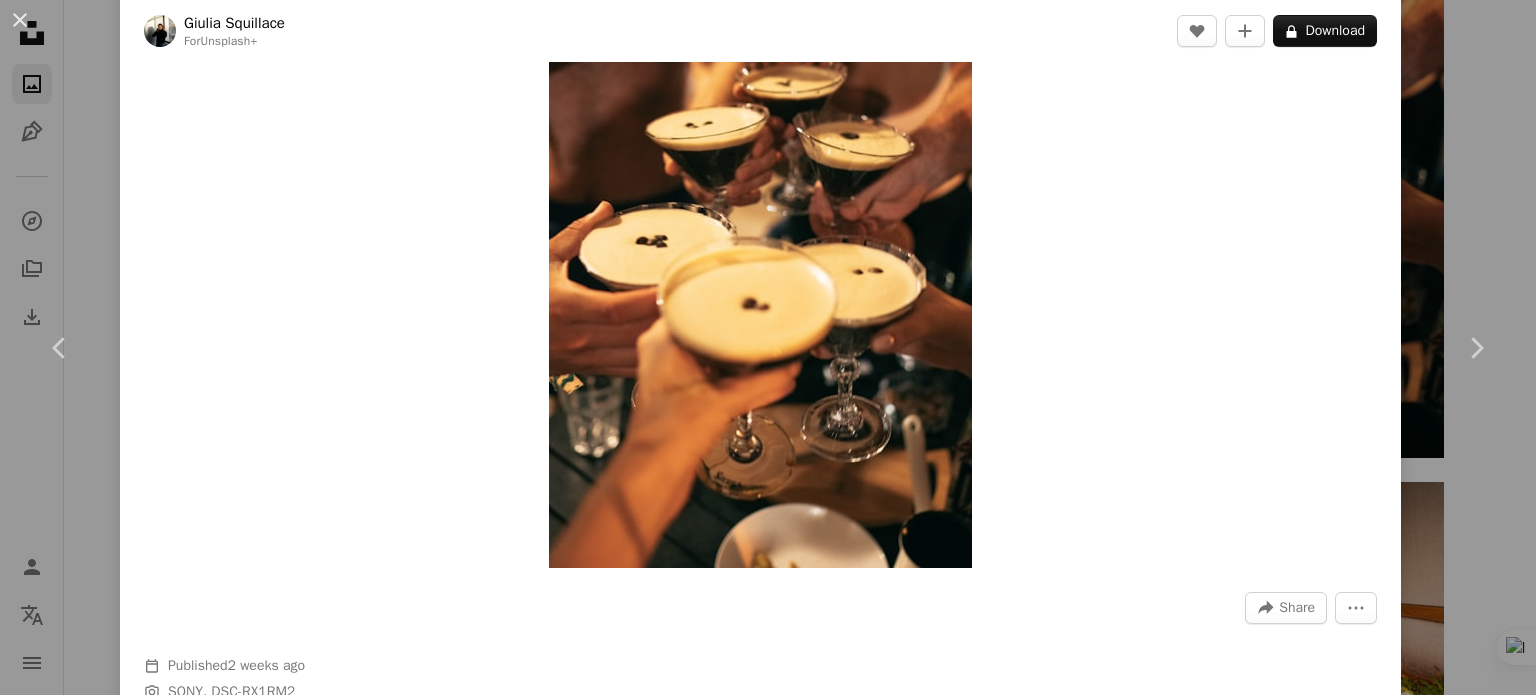 click at bounding box center (760, 278) 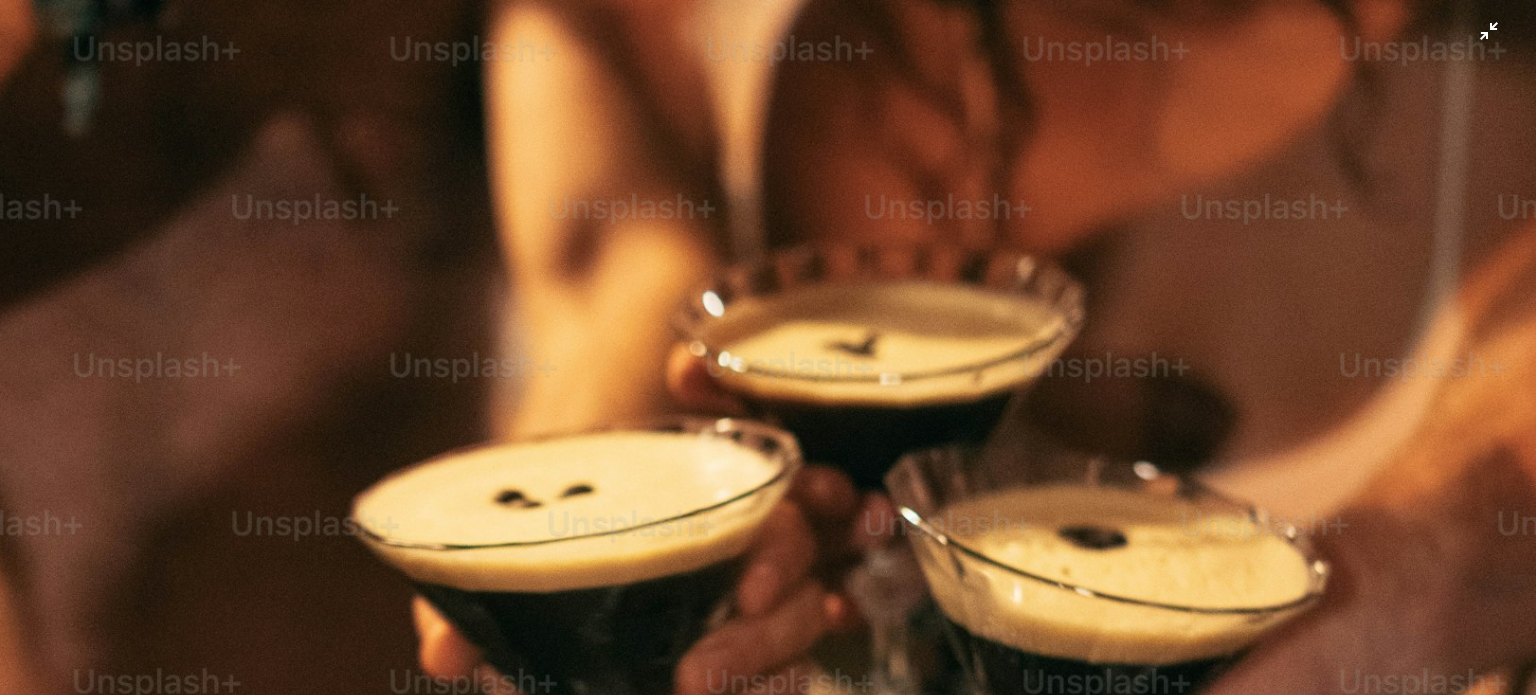 scroll, scrollTop: 685, scrollLeft: 0, axis: vertical 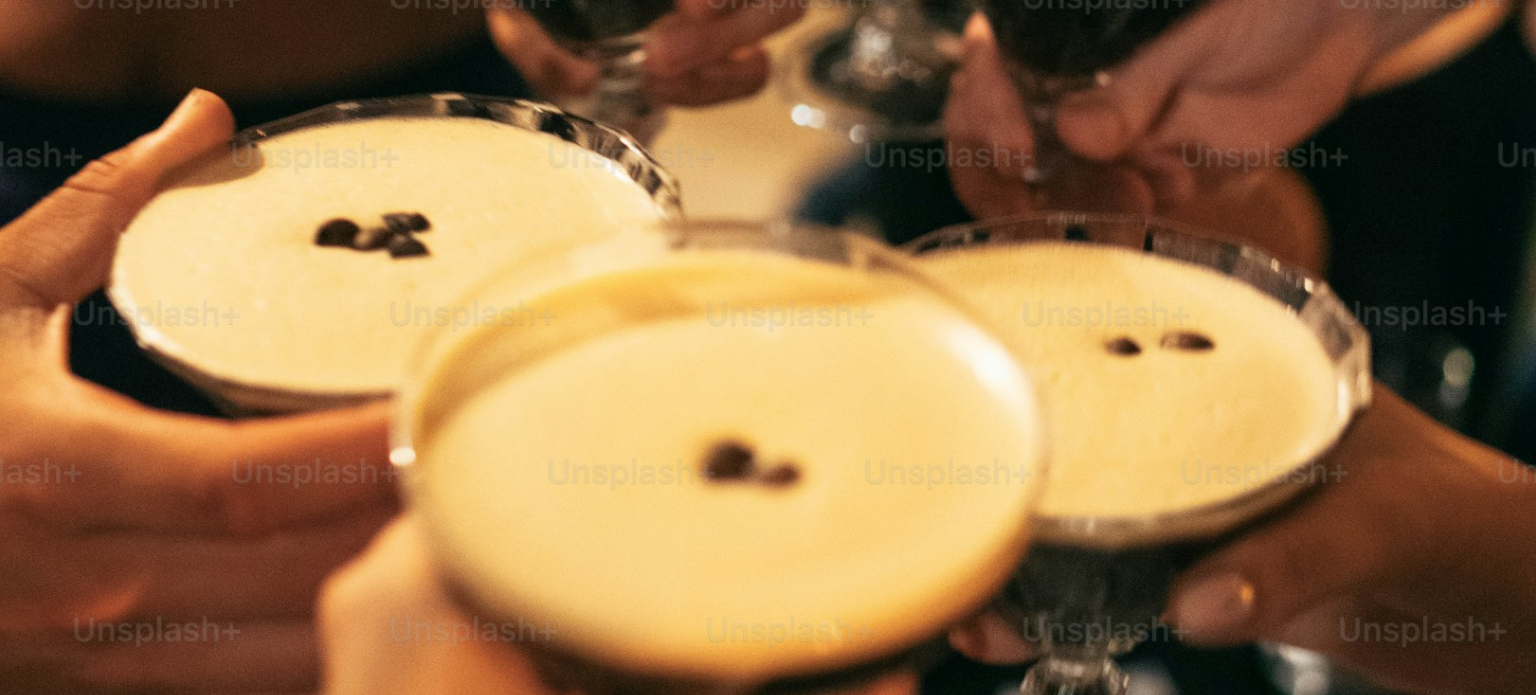 click at bounding box center (768, 368) 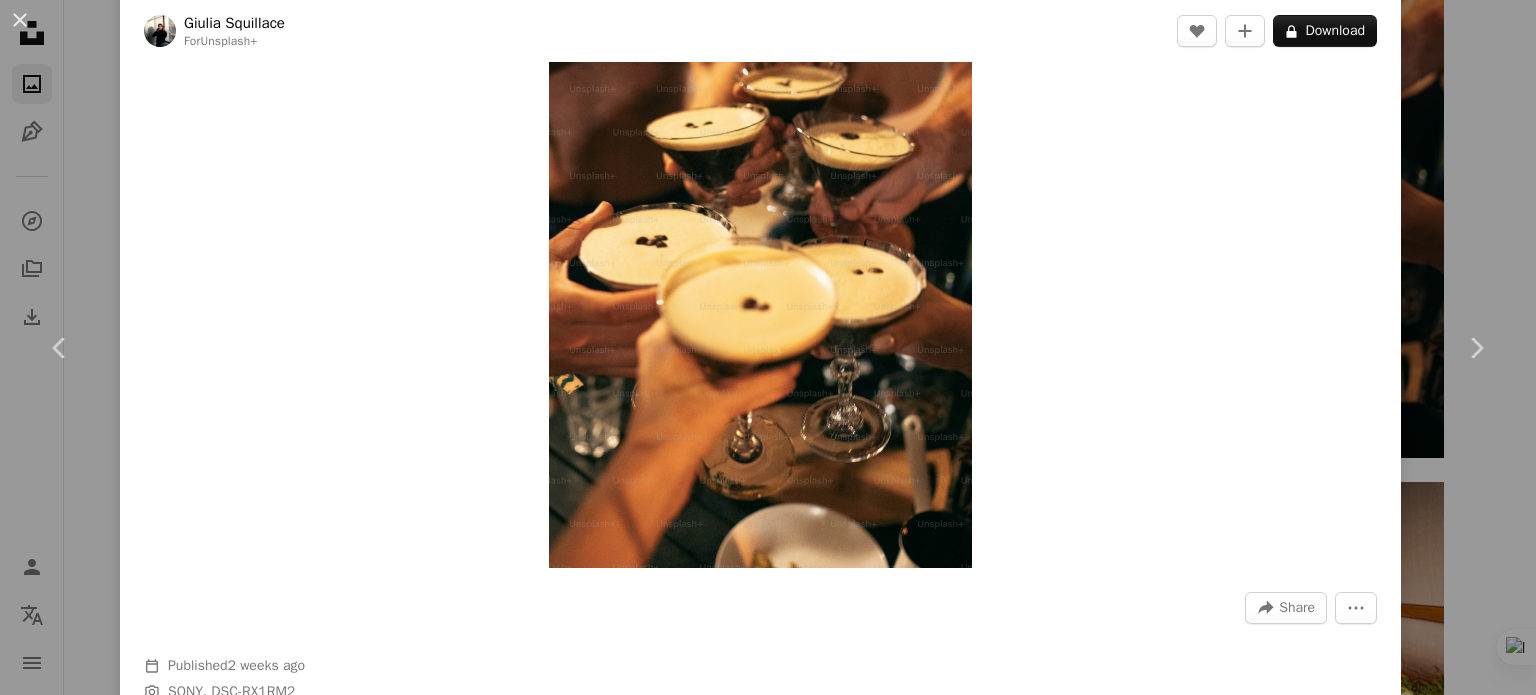 scroll, scrollTop: 88, scrollLeft: 0, axis: vertical 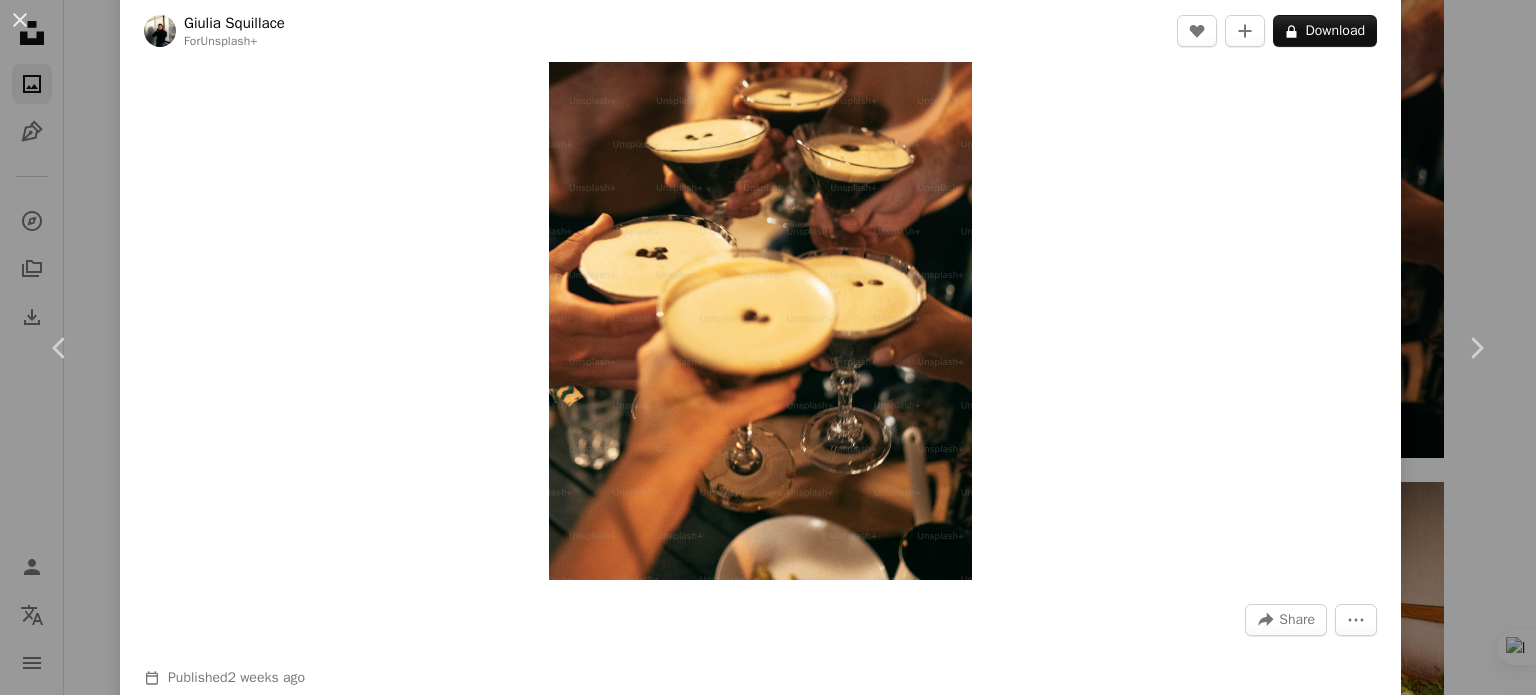 drag, startPoint x: 696, startPoint y: 243, endPoint x: 1030, endPoint y: 204, distance: 336.26923 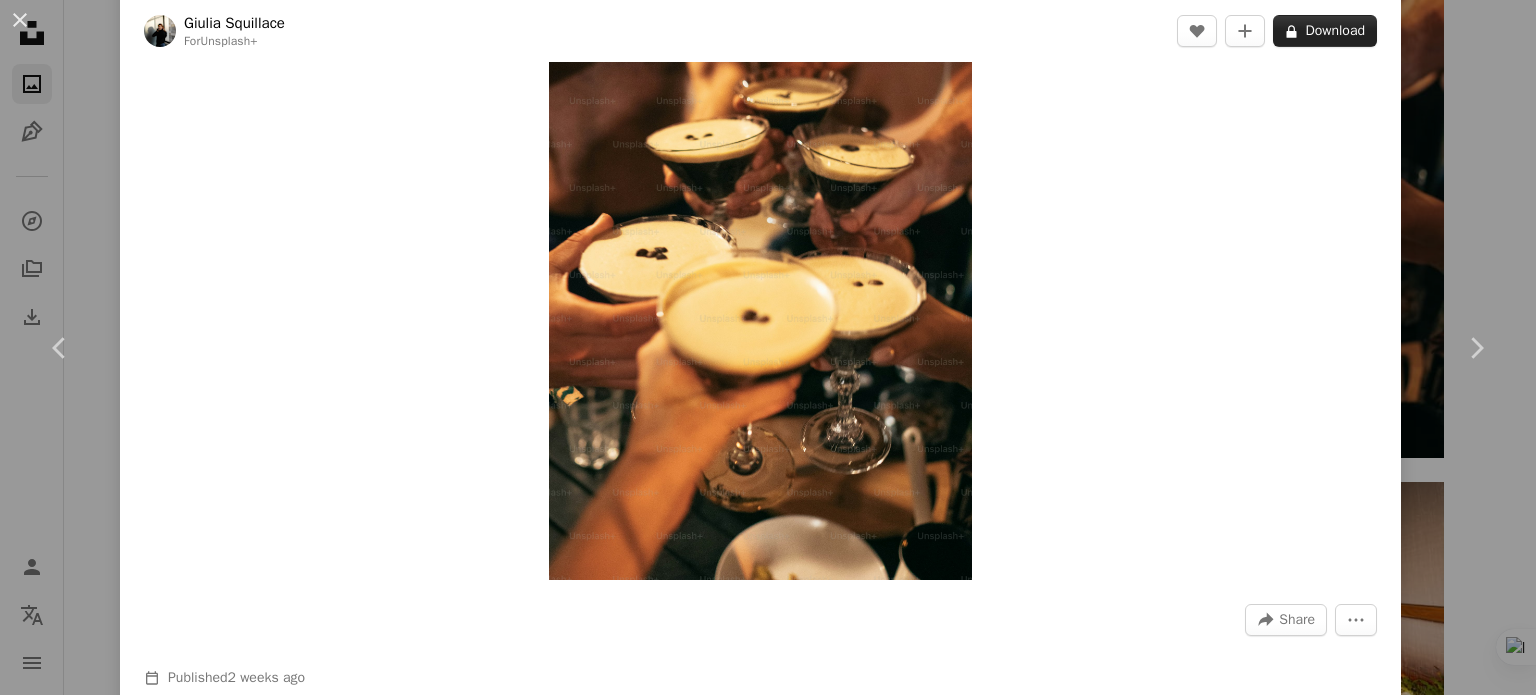 click on "A lock Download" at bounding box center [1325, 31] 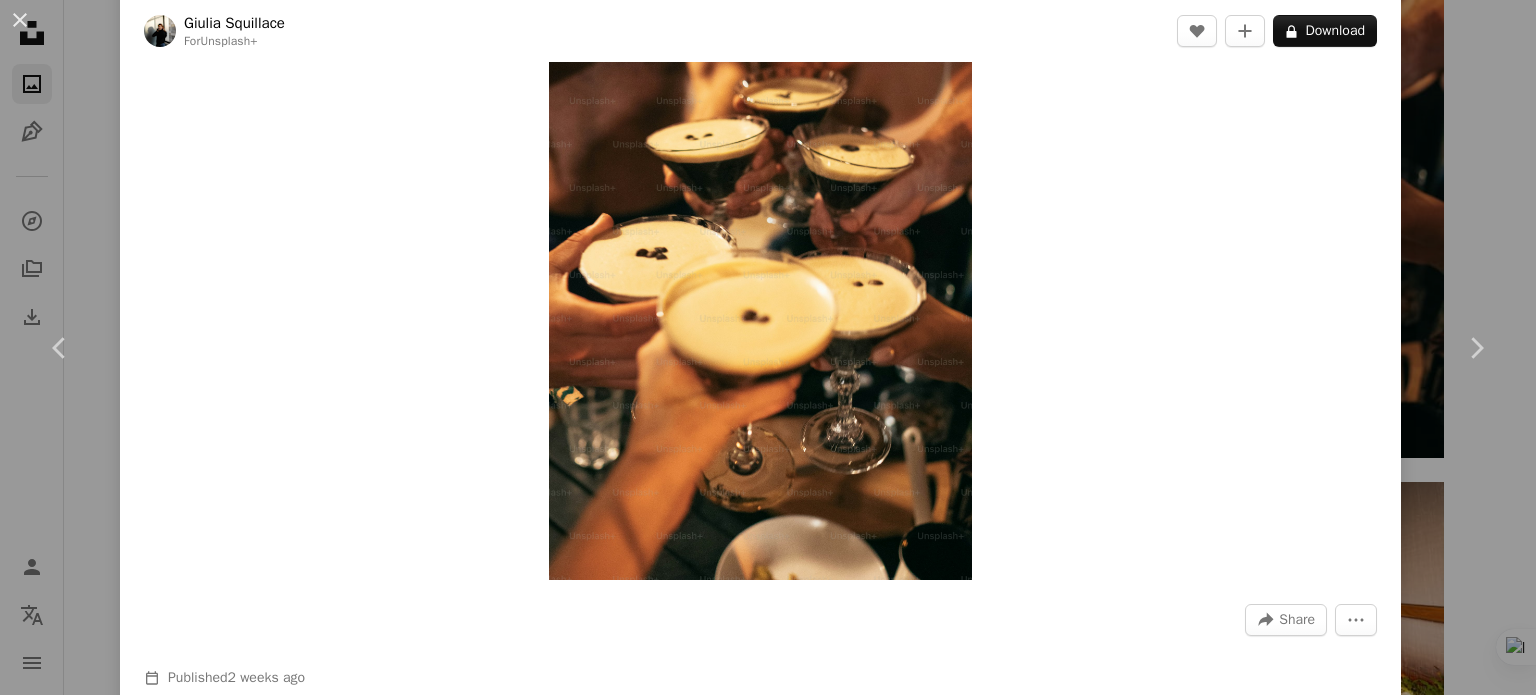 click on "An X shape Premium, ready to use images. Get unlimited access. A plus sign Members-only content added monthly A plus sign Unlimited royalty-free downloads A plus sign Illustrations  New A plus sign Enhanced legal protections yearly 66%  off monthly $12   $4 USD per month * Get  Unsplash+ * When paid annually, billed upfront  $48 Taxes where applicable. Renews automatically. Cancel anytime." at bounding box center [768, 3681] 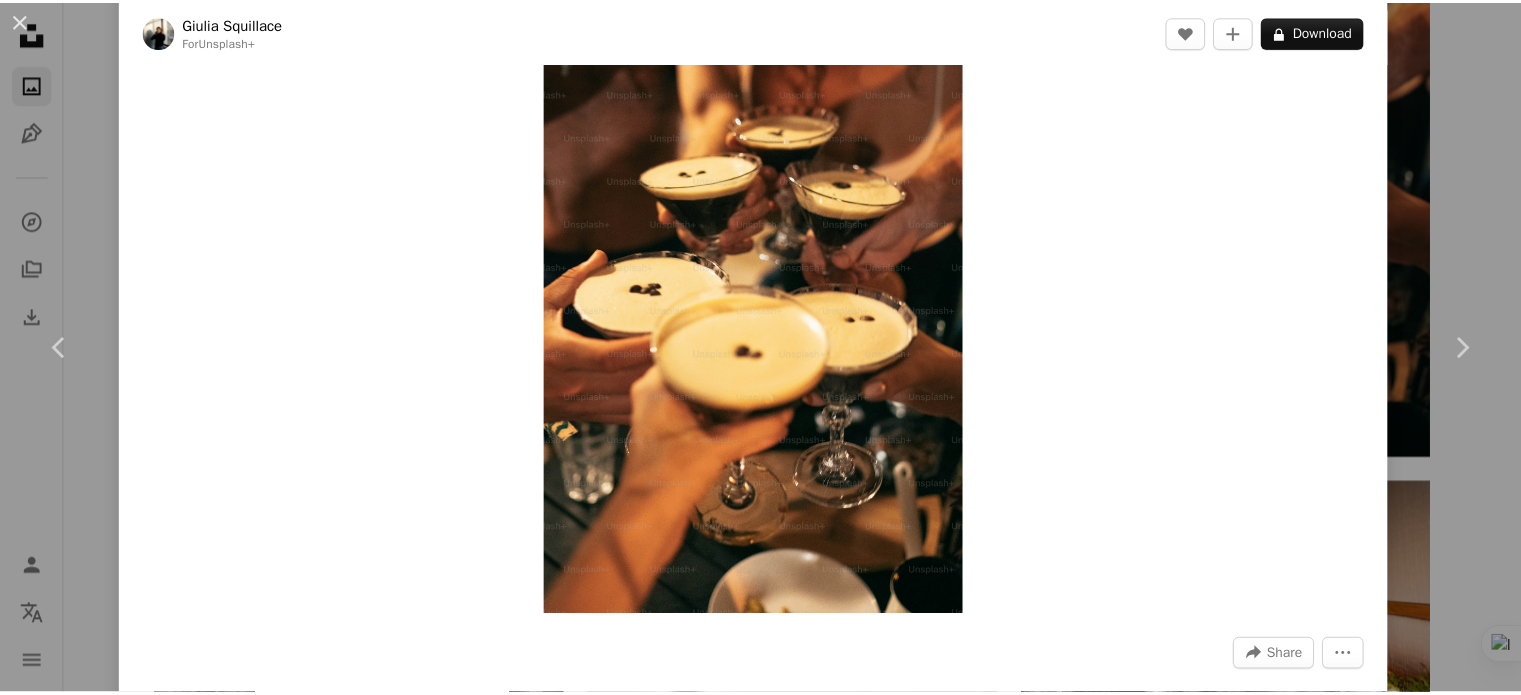 scroll, scrollTop: 0, scrollLeft: 0, axis: both 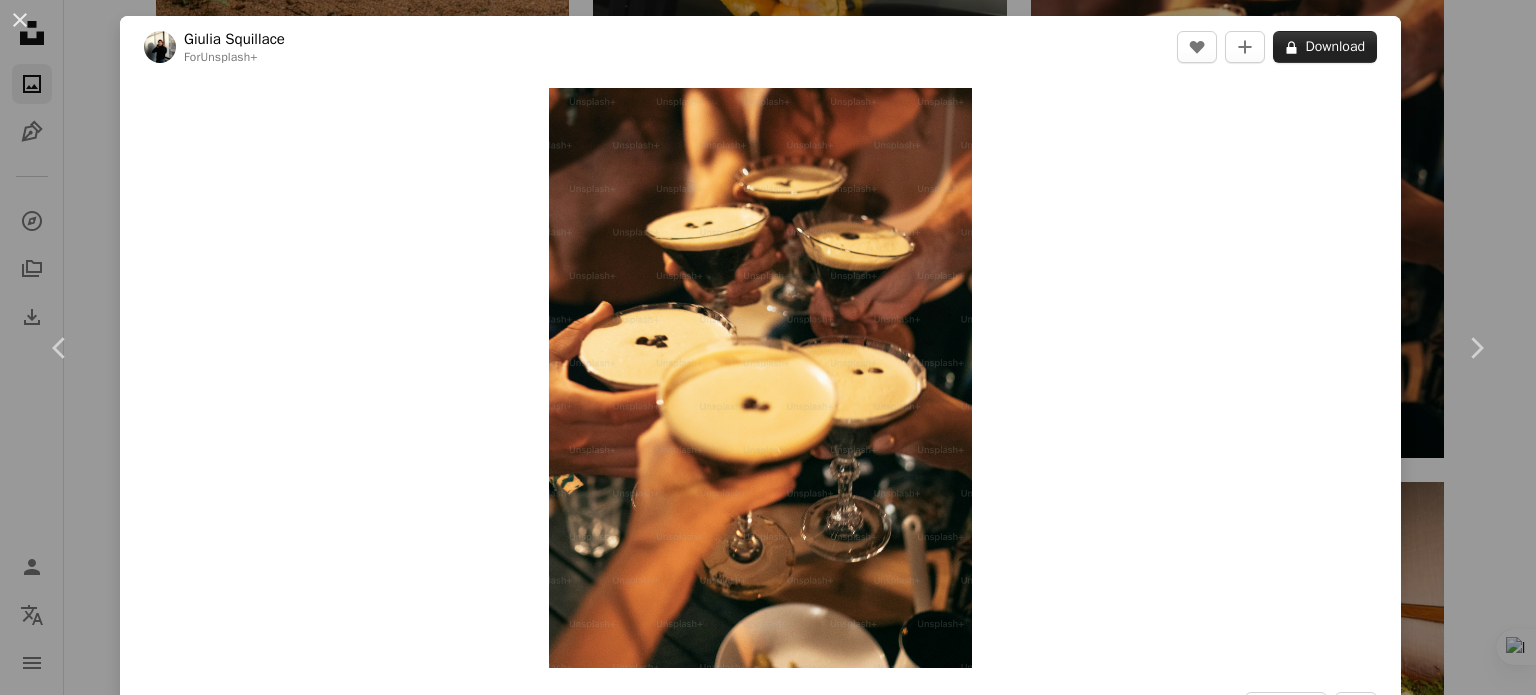 click on "A lock Download" at bounding box center (1325, 47) 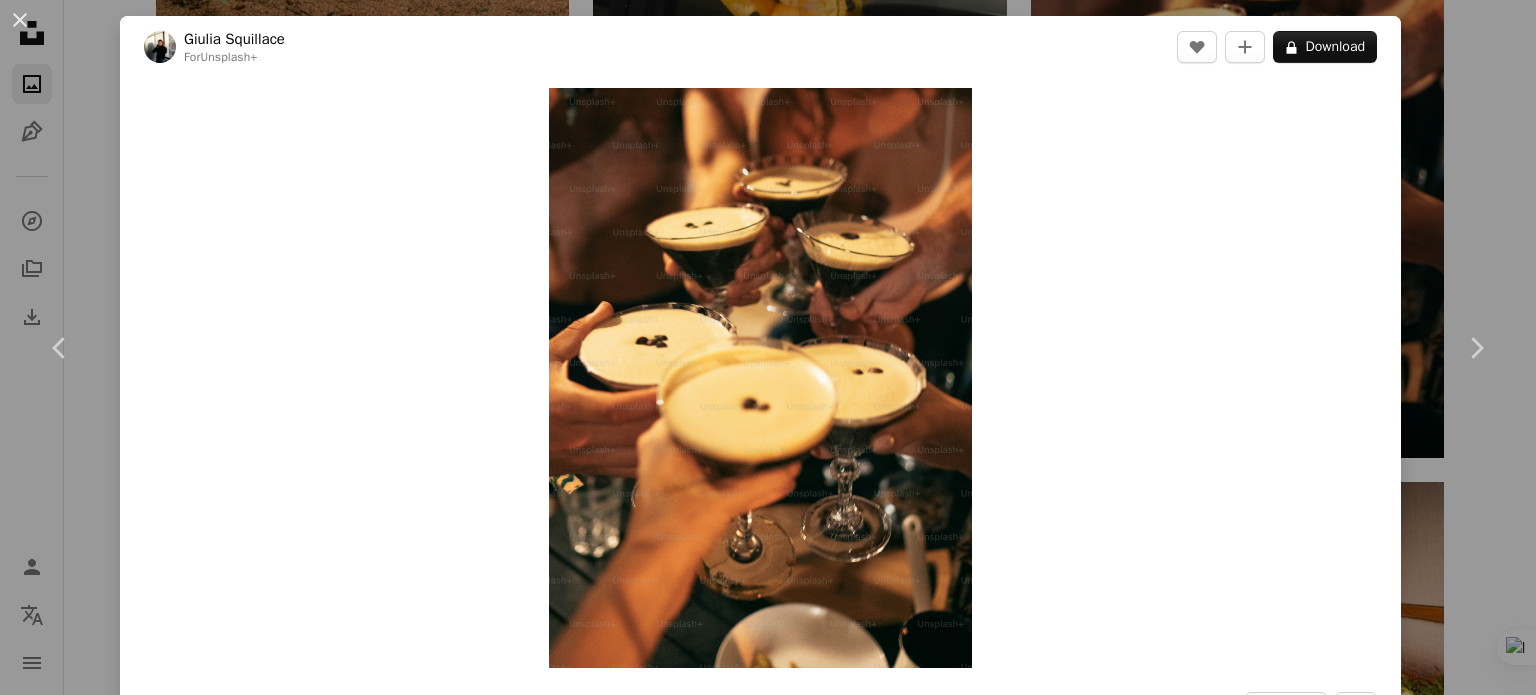 drag, startPoint x: 1302, startPoint y: 302, endPoint x: 1350, endPoint y: 289, distance: 49.729267 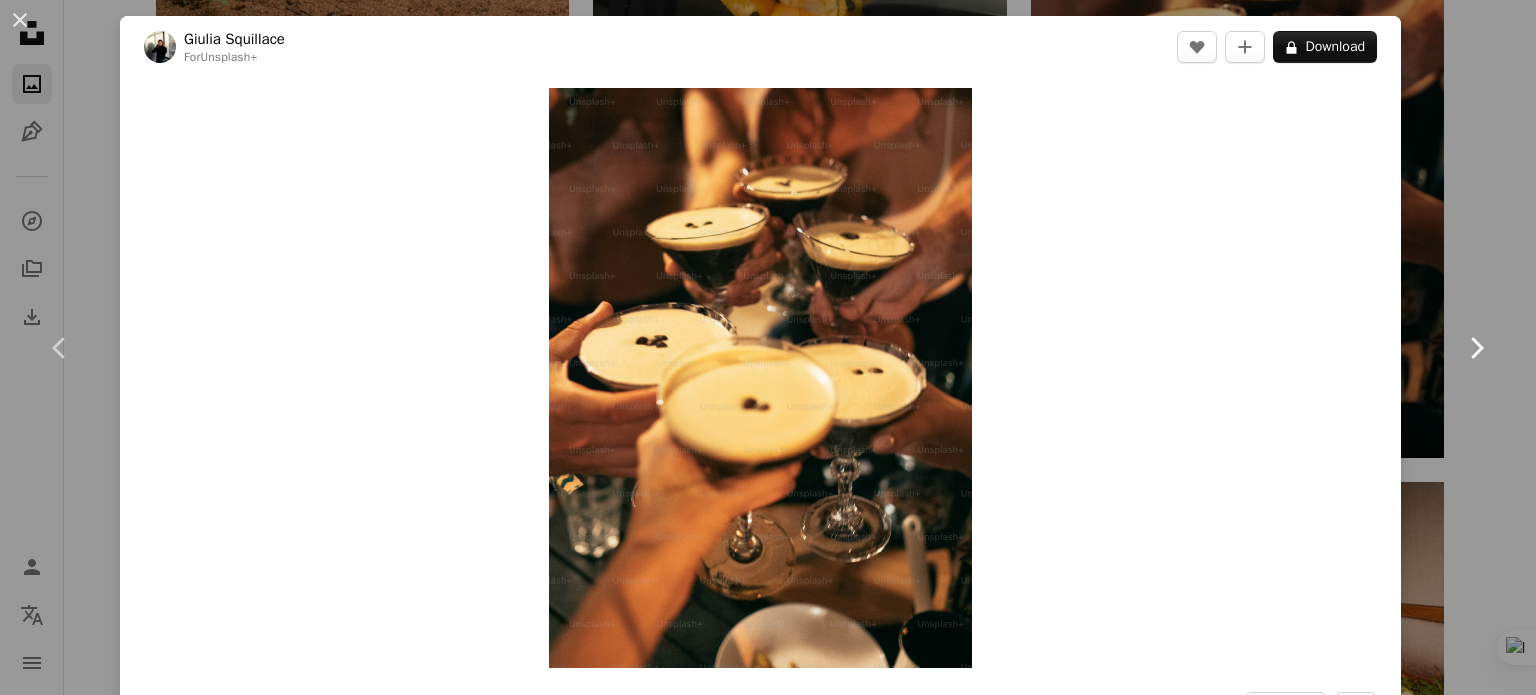 click on "Chevron right" at bounding box center (1476, 348) 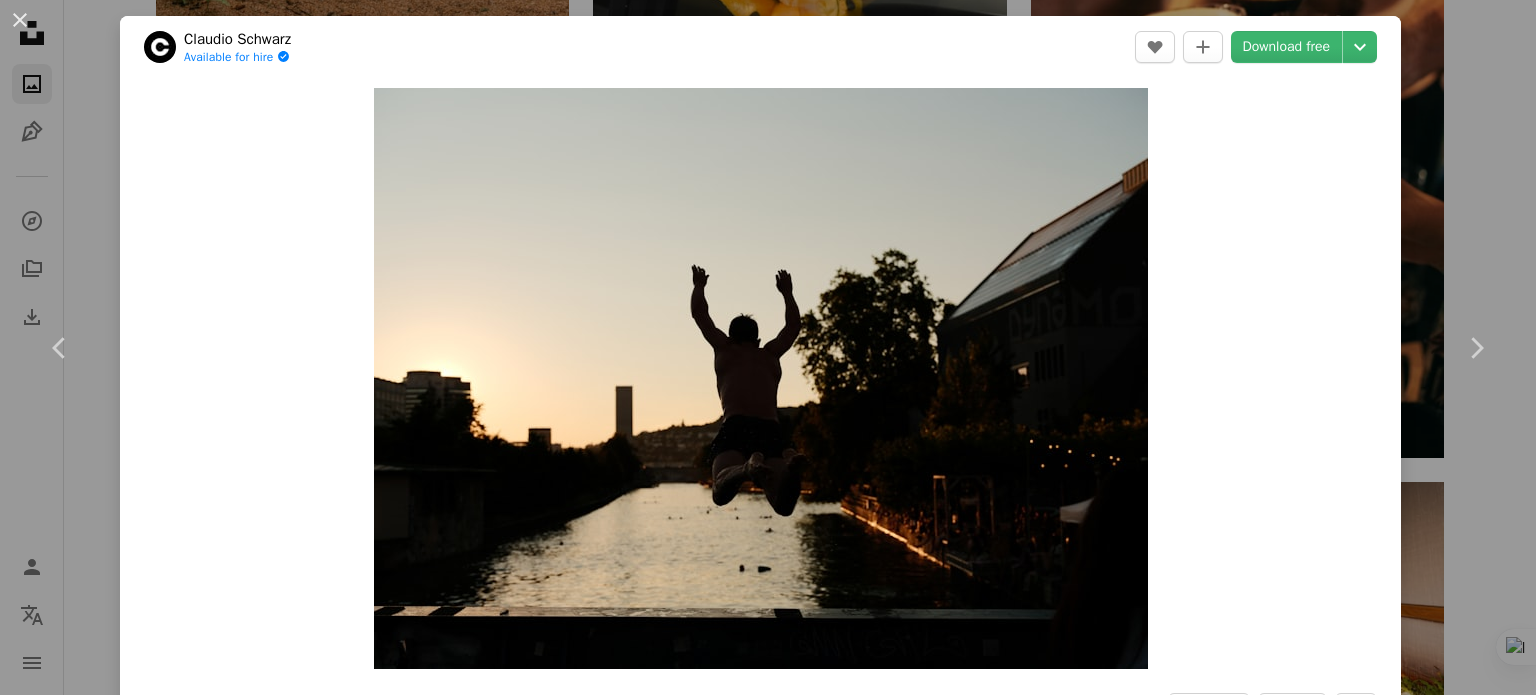click on "An X shape Chevron left Chevron right [FIRST] [LAST] Available for hire A checkmark inside of a circle A heart A plus sign Download free Chevron down Zoom in Views 192,815 Downloads 1,283 A forward-right arrow Share Info icon Info More Actions Calendar outlined Published  1 week ago Camera FUJIFILM, GFX100S II Safety Free to use under the  Unsplash License zurich portrait building city man human sea summer road photo face sun adult photography grass street lake urban male pool Creative Commons images Browse premium related images on iStock  |  Save 20% with code UNSPLASH20 View more on iStock  ↗ Related images A heart A plus sign Bianca Maria Available for hire A checkmark inside of a circle Arrow pointing down A heart A plus sign Mak Available for hire A checkmark inside of a circle Arrow pointing down A heart A plus sign Takuya Yamamoto Available for hire A checkmark inside of a circle Arrow pointing down Plus sign for Unsplash+ A heart A plus sign Getty Images For  Unsplash+ A lock Download A heart For" at bounding box center (768, 347) 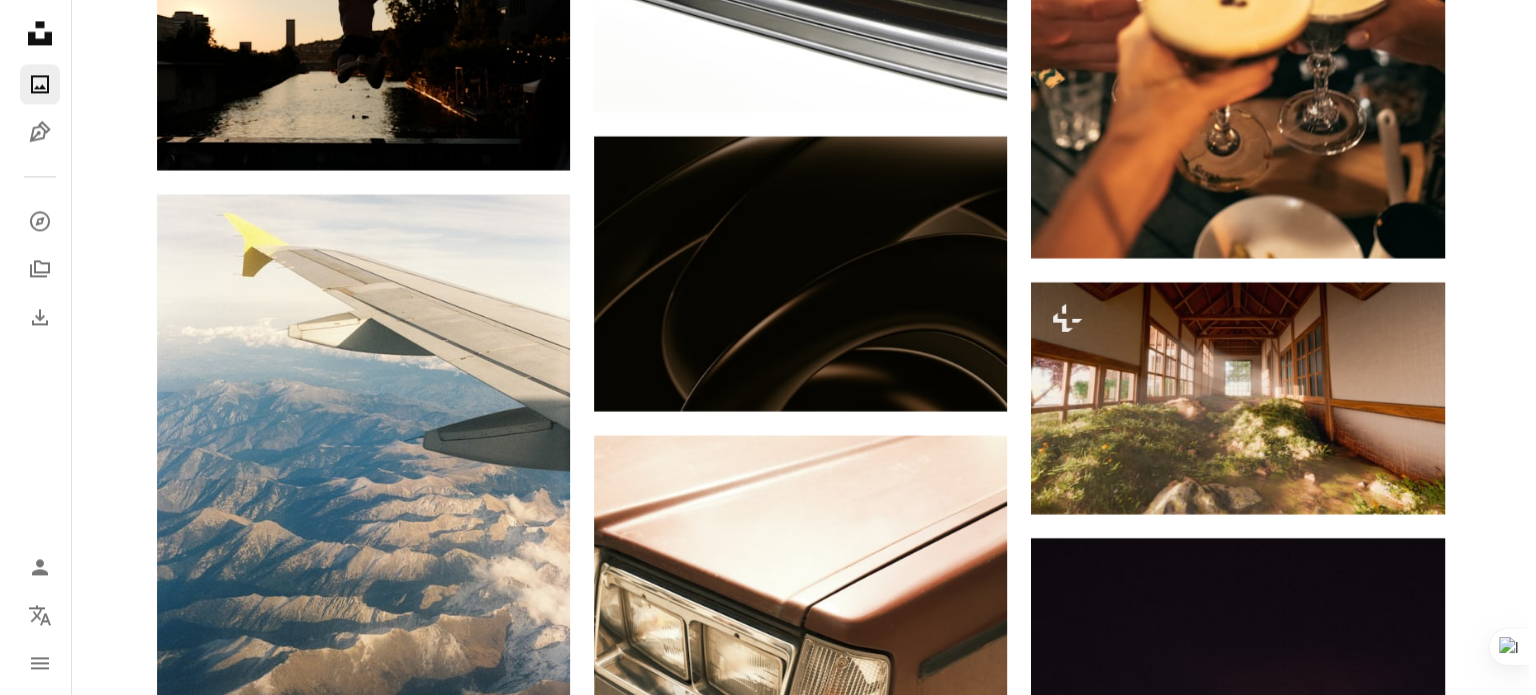 scroll, scrollTop: 10712, scrollLeft: 0, axis: vertical 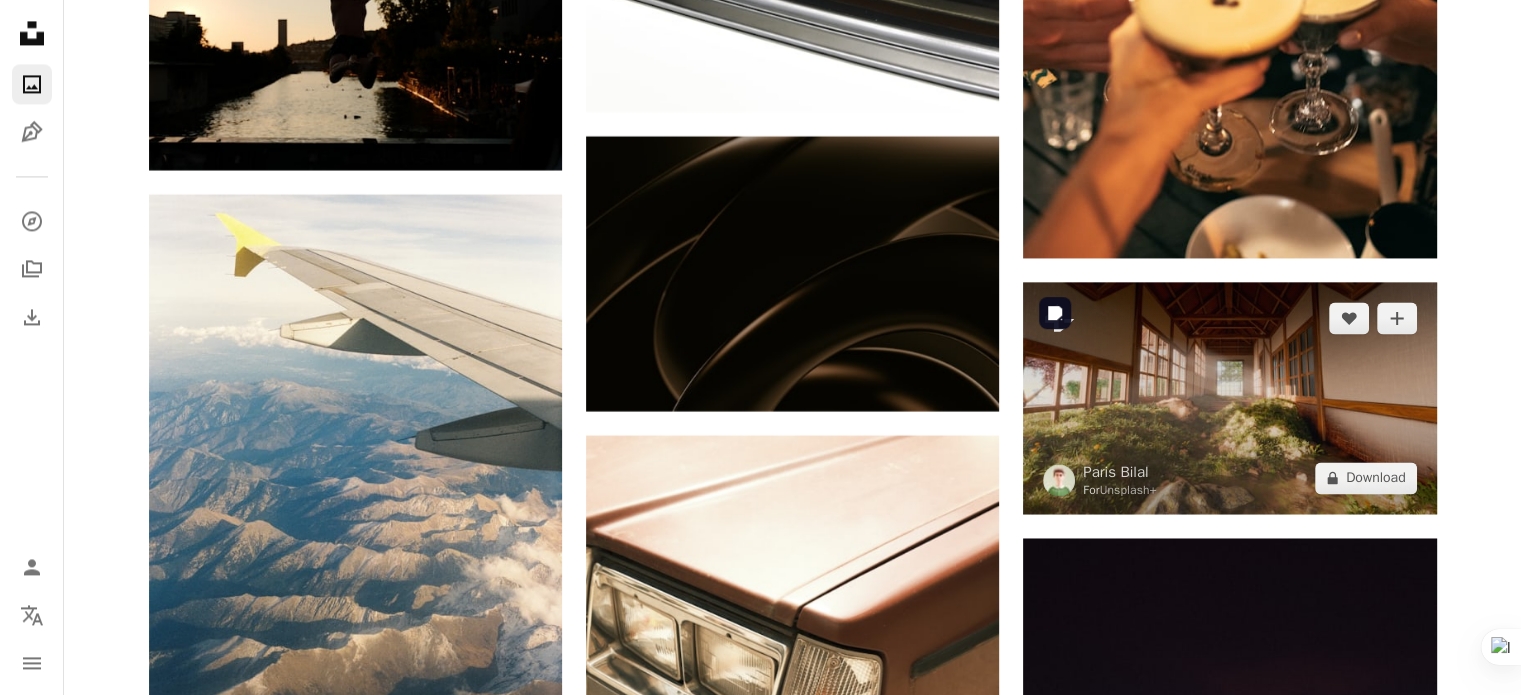click at bounding box center (1229, 398) 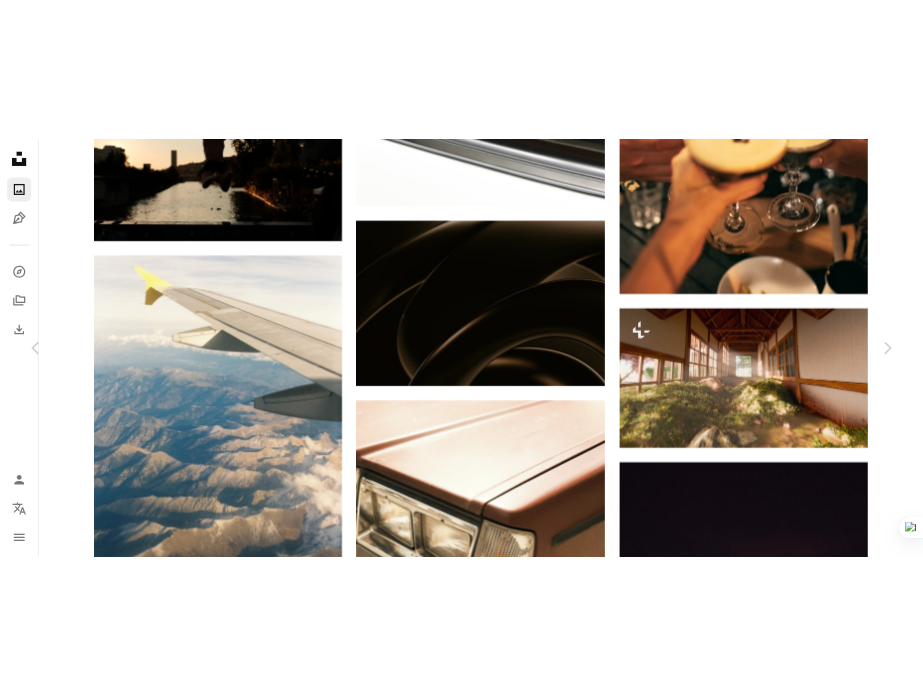 scroll, scrollTop: 0, scrollLeft: 0, axis: both 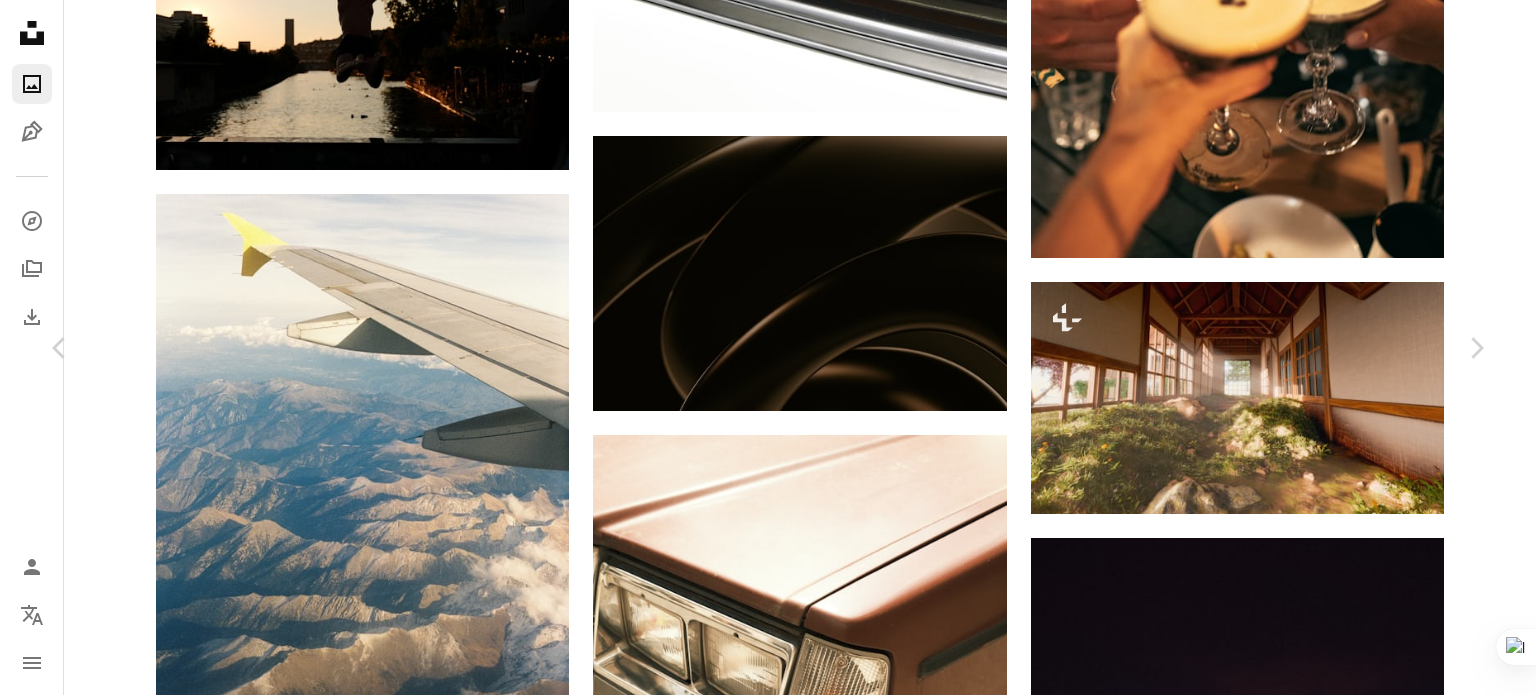 click on "A lock Download" at bounding box center (1325, 5060) 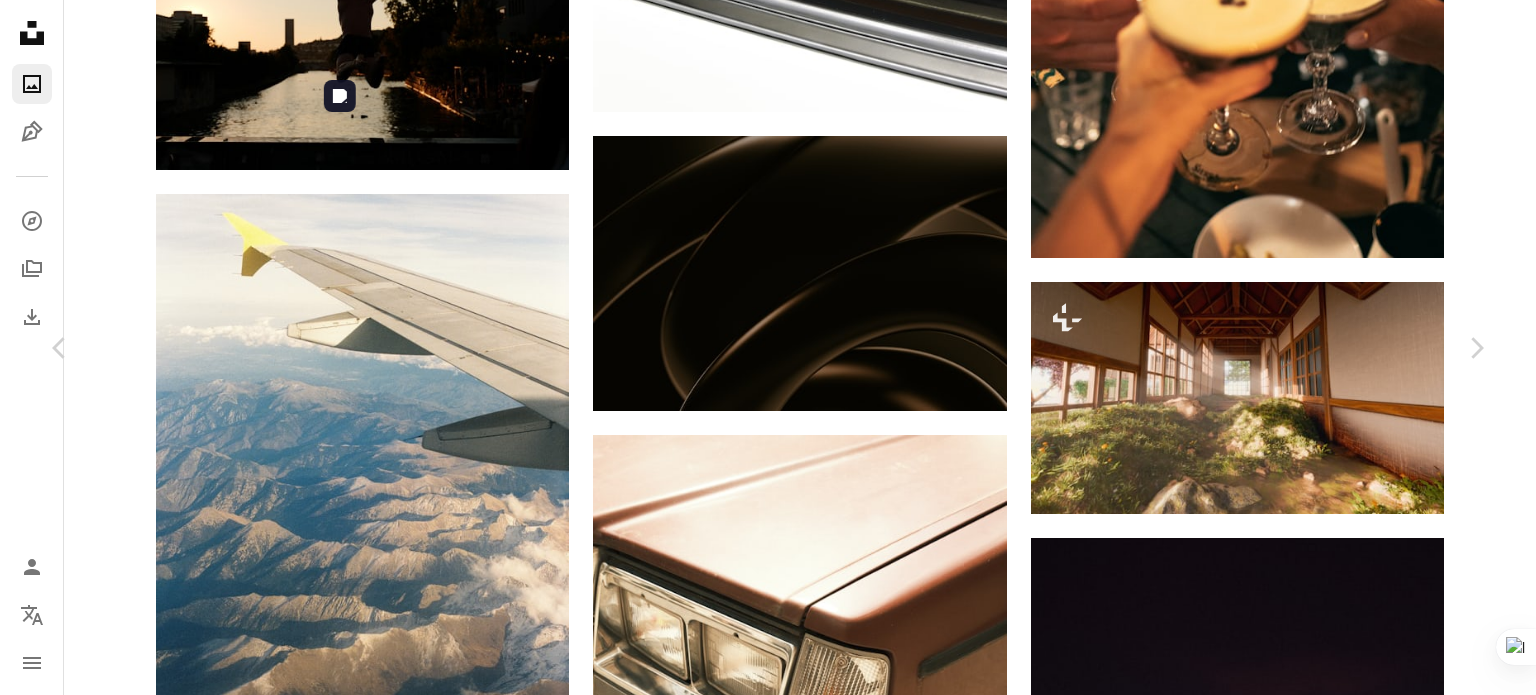 click at bounding box center [506, 5365] 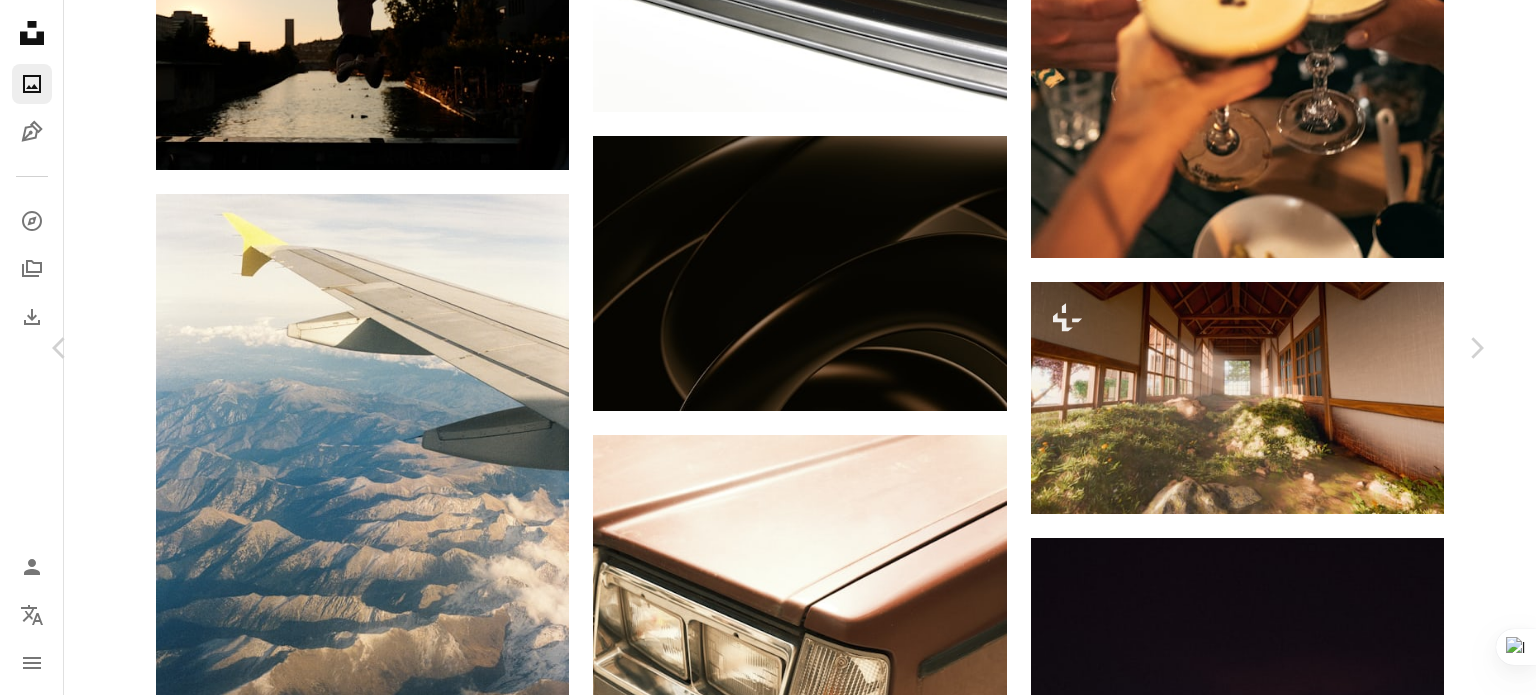 drag, startPoint x: 249, startPoint y: 250, endPoint x: 252, endPoint y: 237, distance: 13.341664 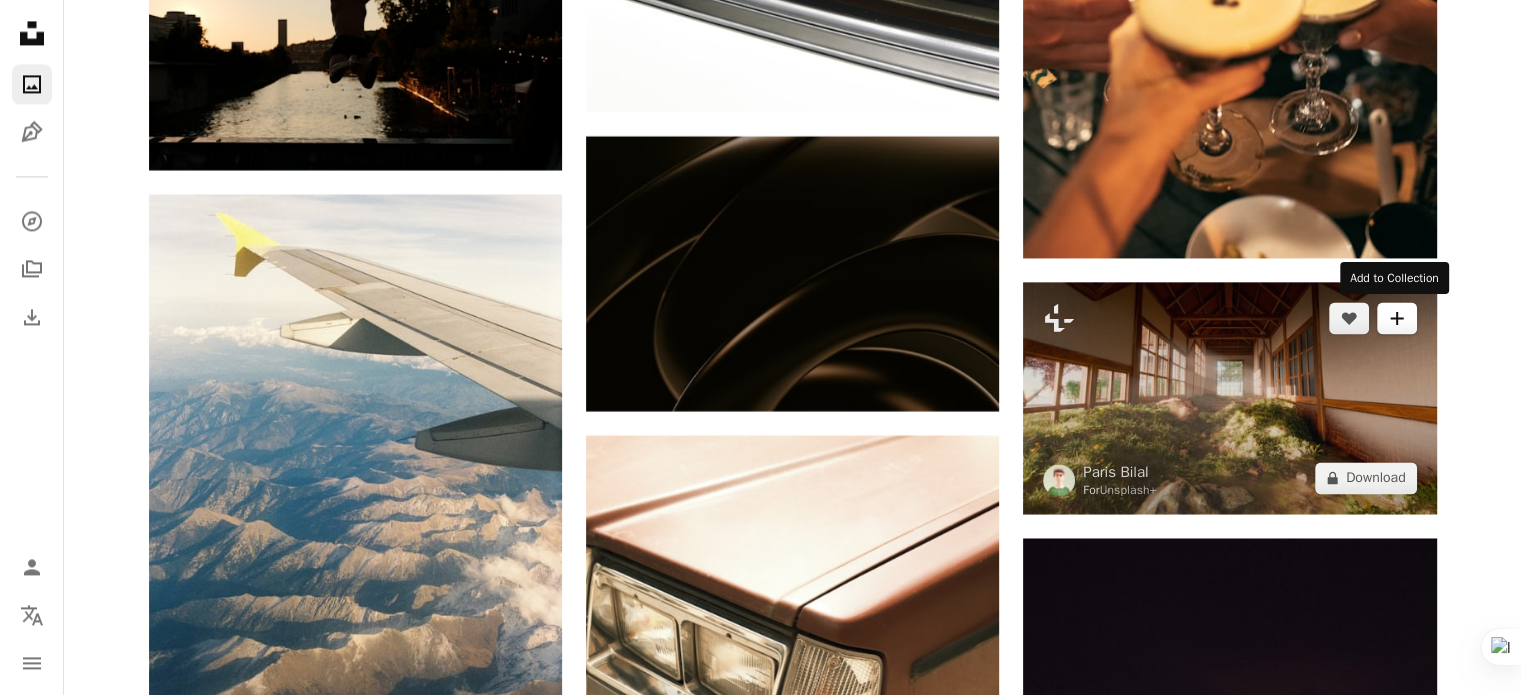 click 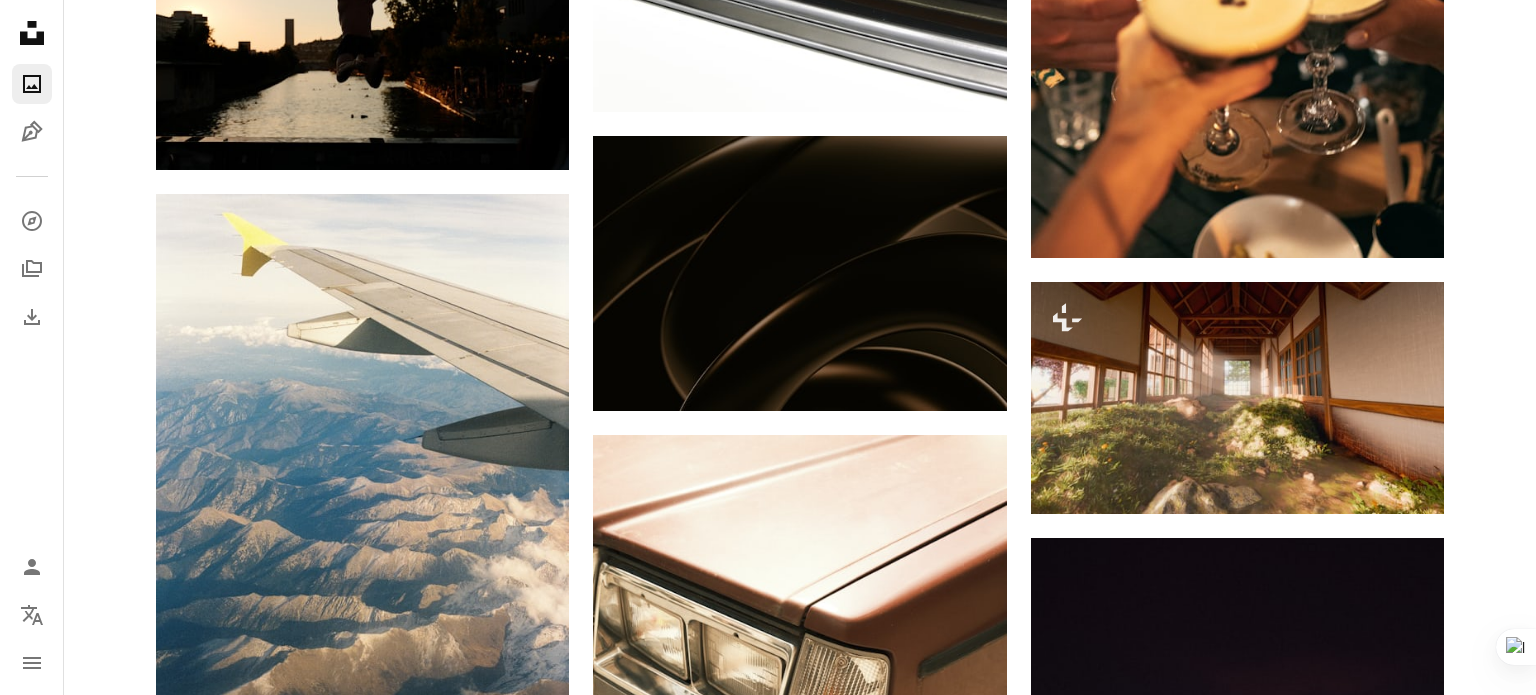 click on "An X shape Join Unsplash Already have an account?  Login First name Last name Email Username  (only letters, numbers and underscores) Password  (min. 8 char) Join By joining, you agree to the  Terms  and  Privacy Policy ." at bounding box center [768, 5360] 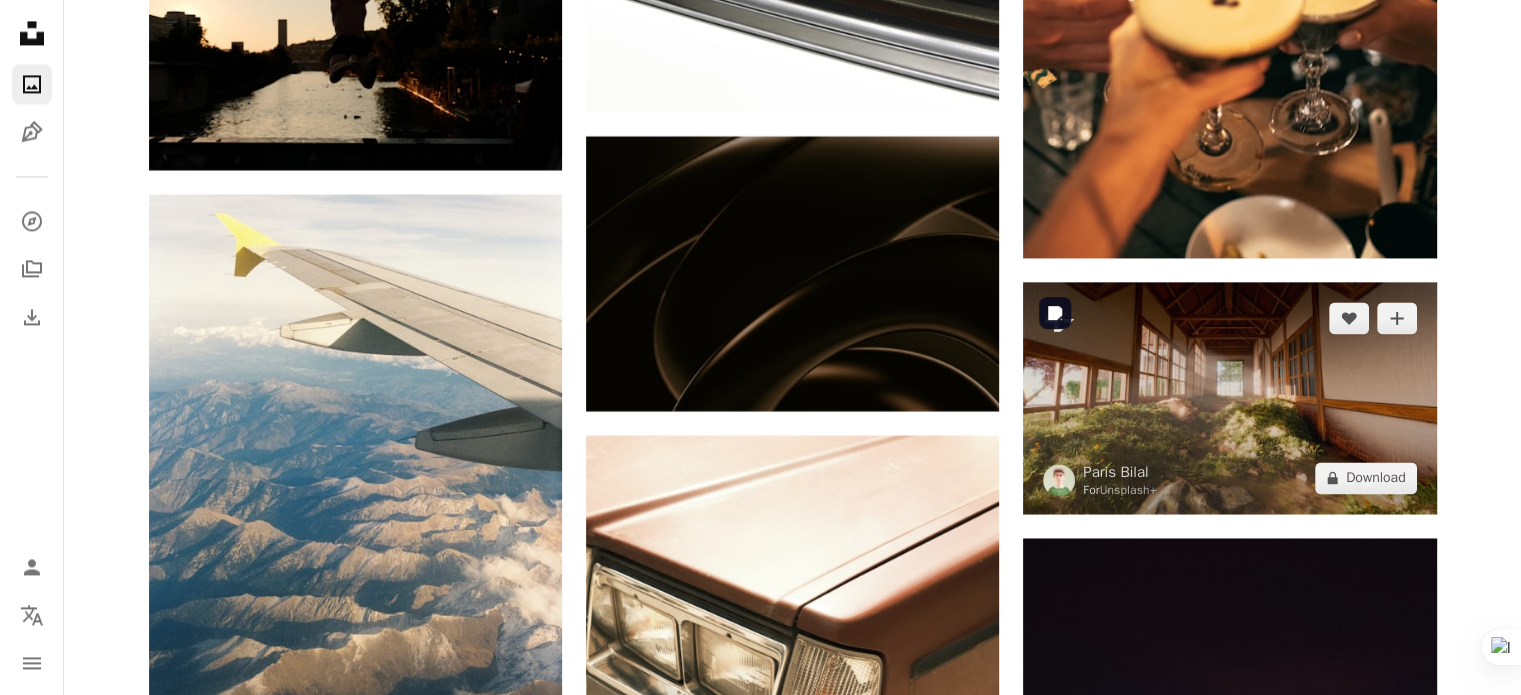 click at bounding box center [1229, 398] 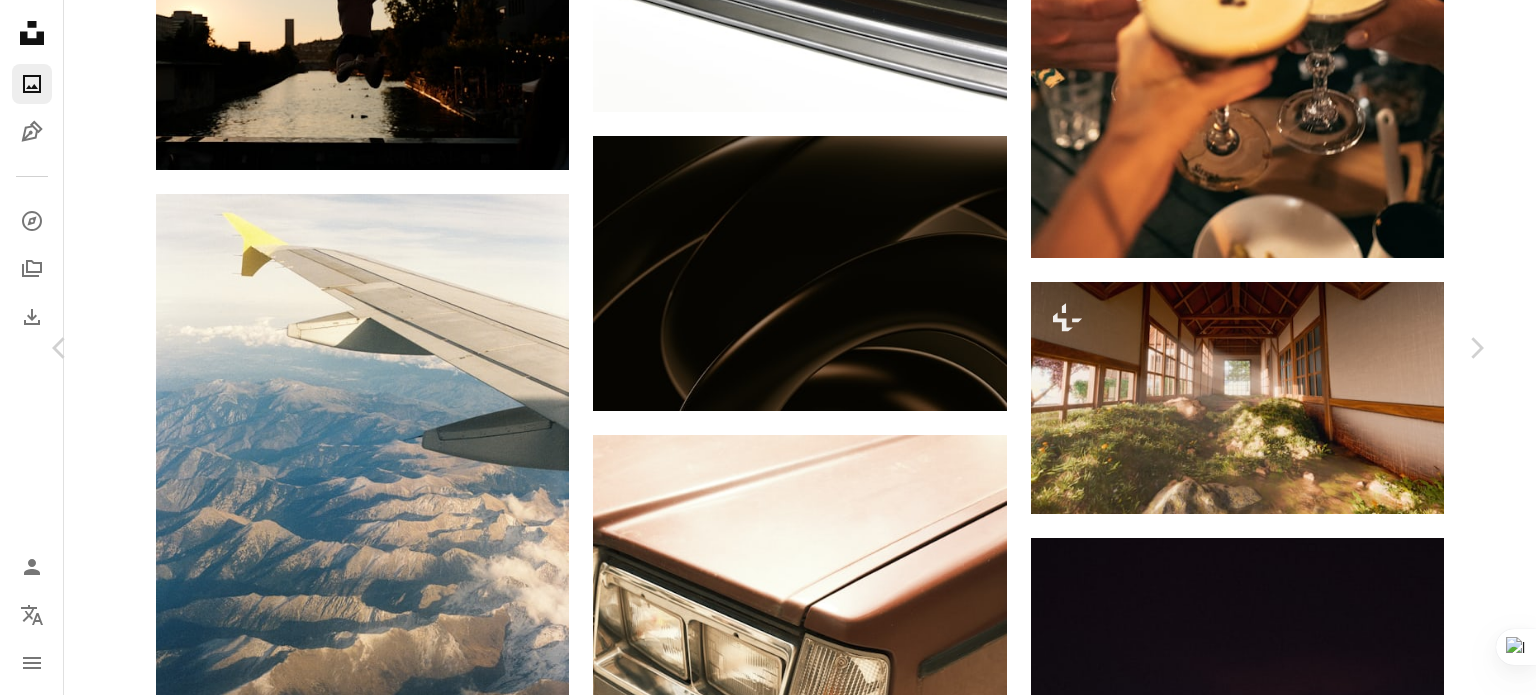 click on "An X shape Chevron left Chevron right [FIRST] [LAST] For  Unsplash+ A heart A plus sign A lock Download Zoom in A forward-right arrow Share More Actions Calendar outlined Published  4 days ago Safety Licensed under the  Unsplash+ License interior indoor 3d render render surreal indoors outside inside renders Free images From this series Plus sign for Unsplash+ Plus sign for Unsplash+ Related images Plus sign for Unsplash+ A heart A plus sign [FIRST] [LAST] For  Unsplash+ A lock Download Plus sign for Unsplash+ A heart A plus sign Galina Nelyubova For  Unsplash+ A lock Download Plus sign for Unsplash+ A heart A plus sign Getty Images For  Unsplash+ A lock Download Plus sign for Unsplash+ A heart A plus sign JSB Co. For  Unsplash+ A lock Download Plus sign for Unsplash+ A heart A plus sign Getty Images For  Unsplash+ A lock Download Plus sign for Unsplash+ A heart A plus sign Polina Kuzovkova For  Unsplash+ A lock Download Plus sign for Unsplash+ A heart A plus sign Alexander Mils For  Unsplash+ A lock Download For" at bounding box center (768, 5360) 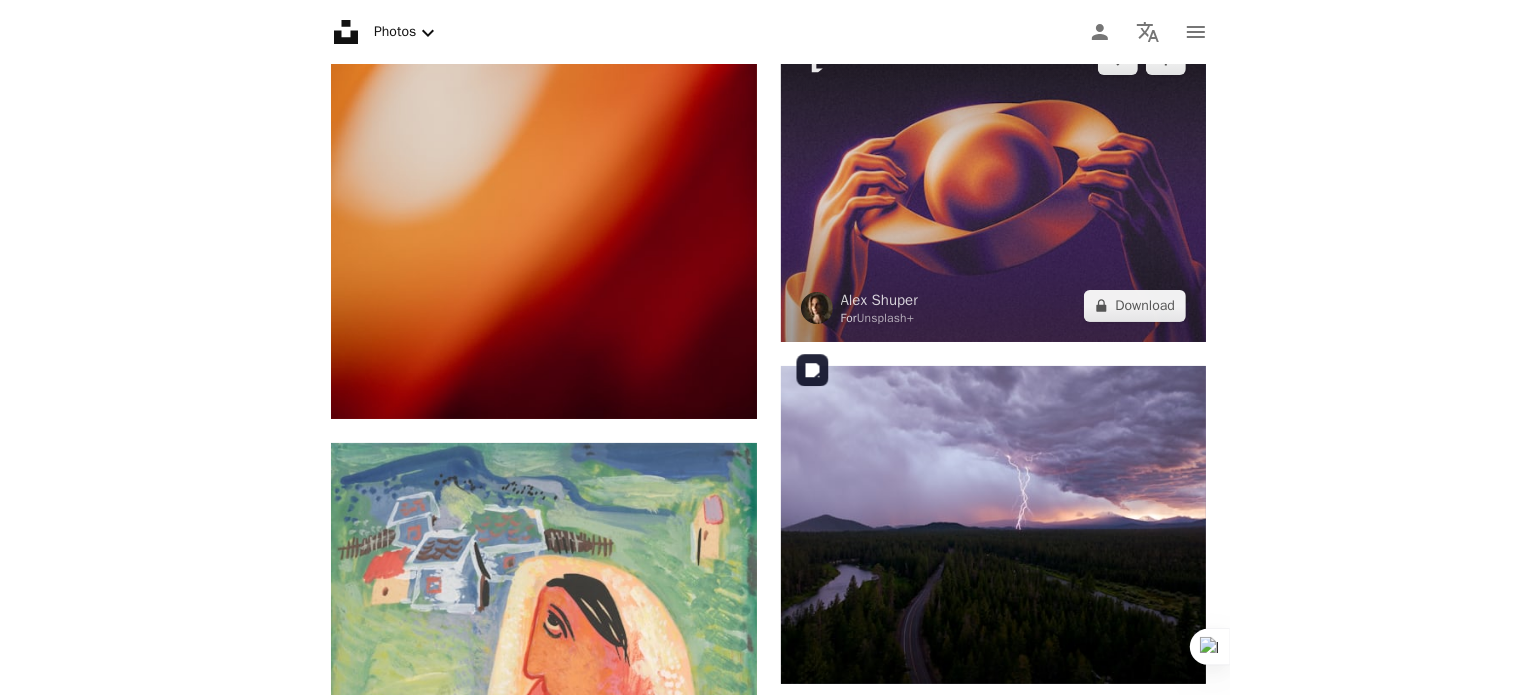 scroll, scrollTop: 27340, scrollLeft: 0, axis: vertical 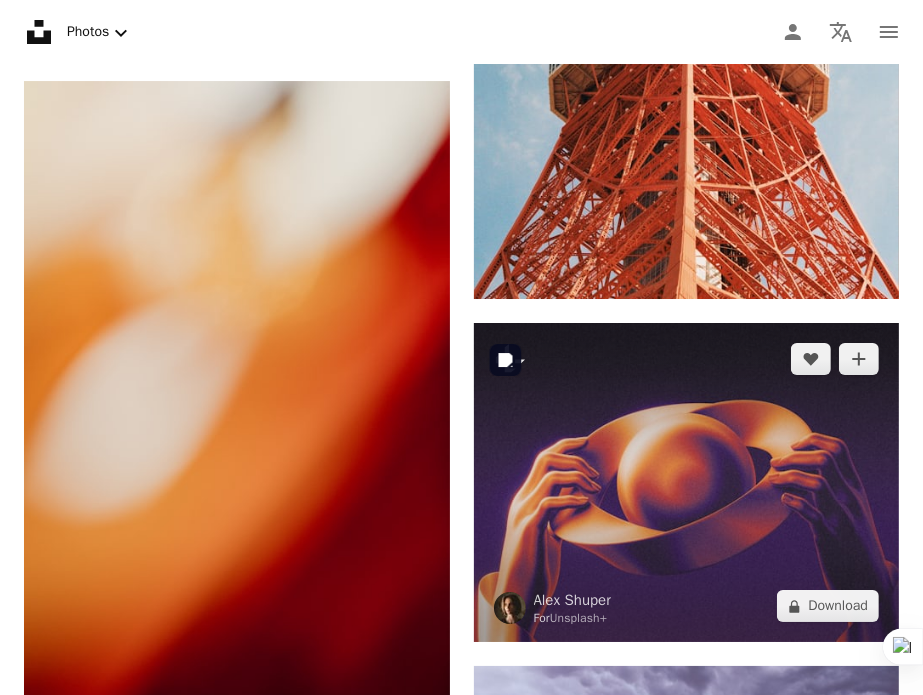 click at bounding box center (687, 482) 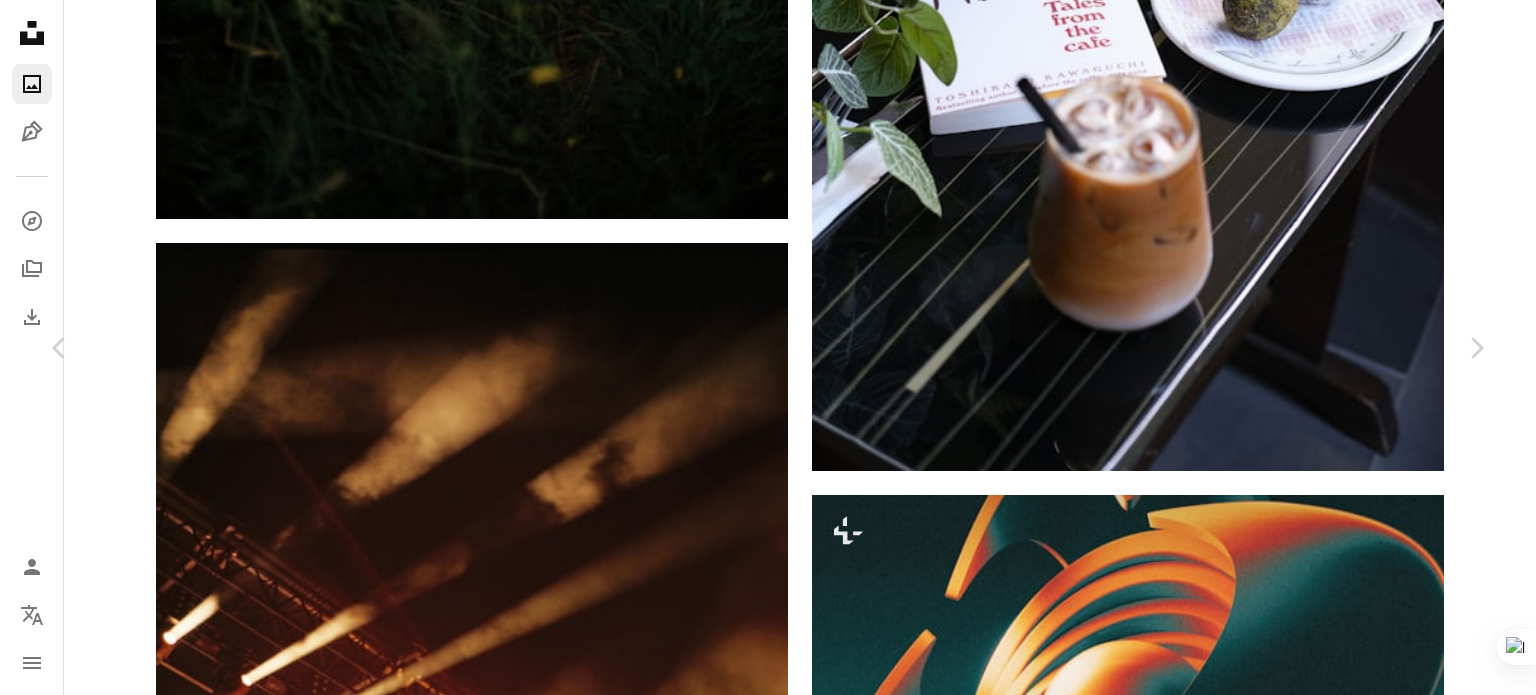 click on "An X shape Chevron left Chevron right [FIRST] [LAST] For  Unsplash+ A heart A plus sign A lock Download Zoom in A forward-right arrow Share More Actions Calendar outlined Published  3 days ago Safety Licensed under the  Unsplash+ License wallpaper background vintage minimalist retro 3d render digital image digital art grain retro wallpaper nostalgia 3d art film grain nostalgic 3d image digital render retro aesthetic digital minimalism retro vibe retro wallpapers Free images From this series Plus sign for Unsplash+ Plus sign for Unsplash+ Related images Plus sign for Unsplash+ A heart A plus sign [FIRST] [LAST] For  Unsplash+ A lock Download Plus sign for Unsplash+ A heart A plus sign Galina Nelyubova For  Unsplash+ A lock Download Plus sign for Unsplash+ A heart A plus sign Kateryna Hliznitsova For  Unsplash+ A lock Download Plus sign for Unsplash+ A heart A plus sign Philip Oroni For  Unsplash+ A lock Download Plus sign for Unsplash+ A heart A plus sign Point Normal For  Unsplash+ A lock Download A heart For  For" at bounding box center (768, 24030) 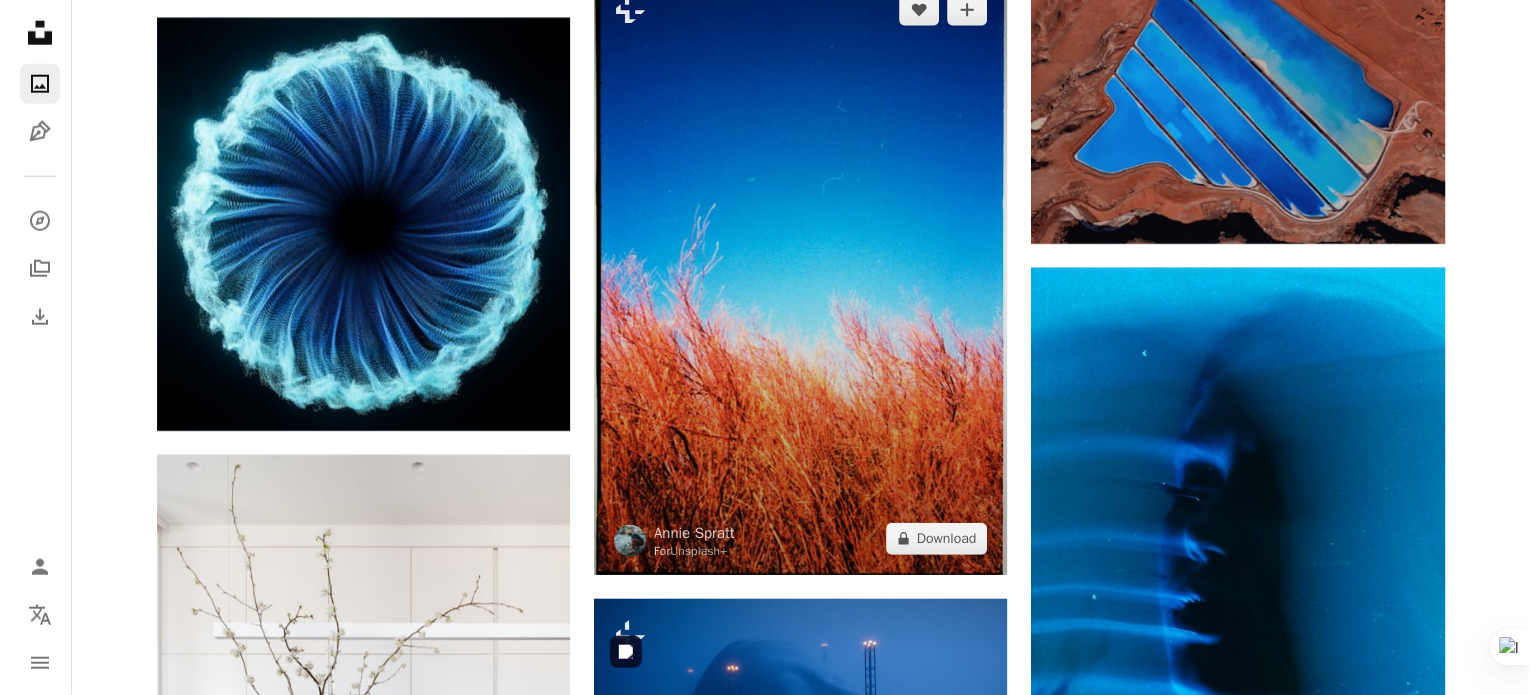scroll, scrollTop: 20508, scrollLeft: 0, axis: vertical 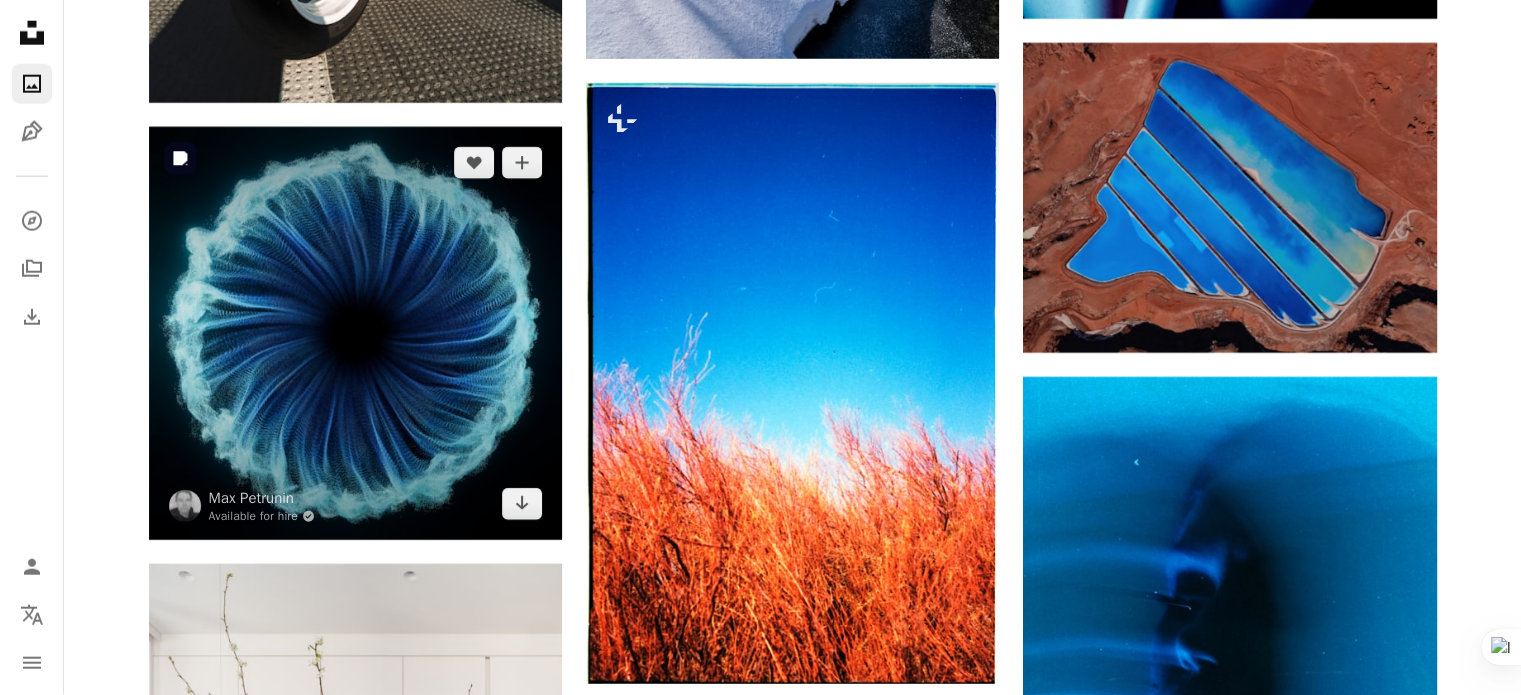 click at bounding box center [355, 333] 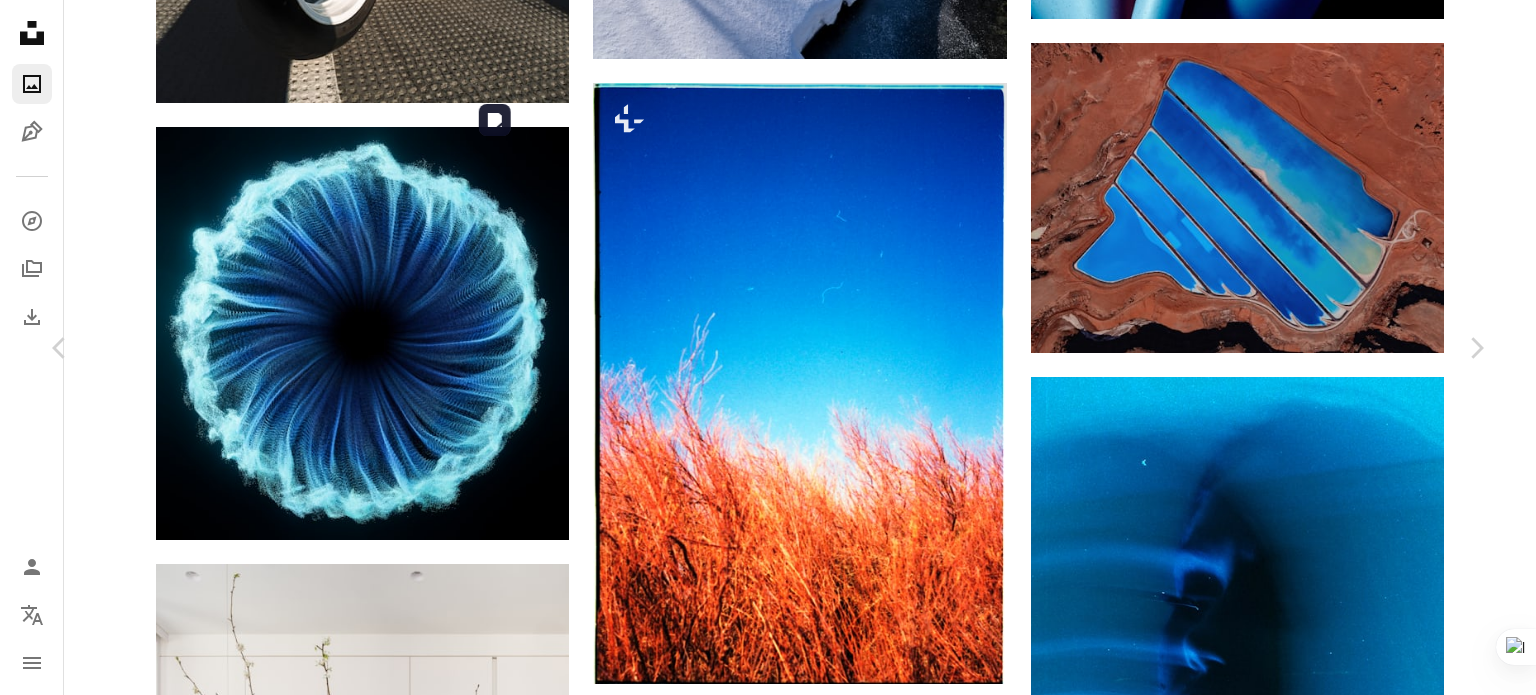 type 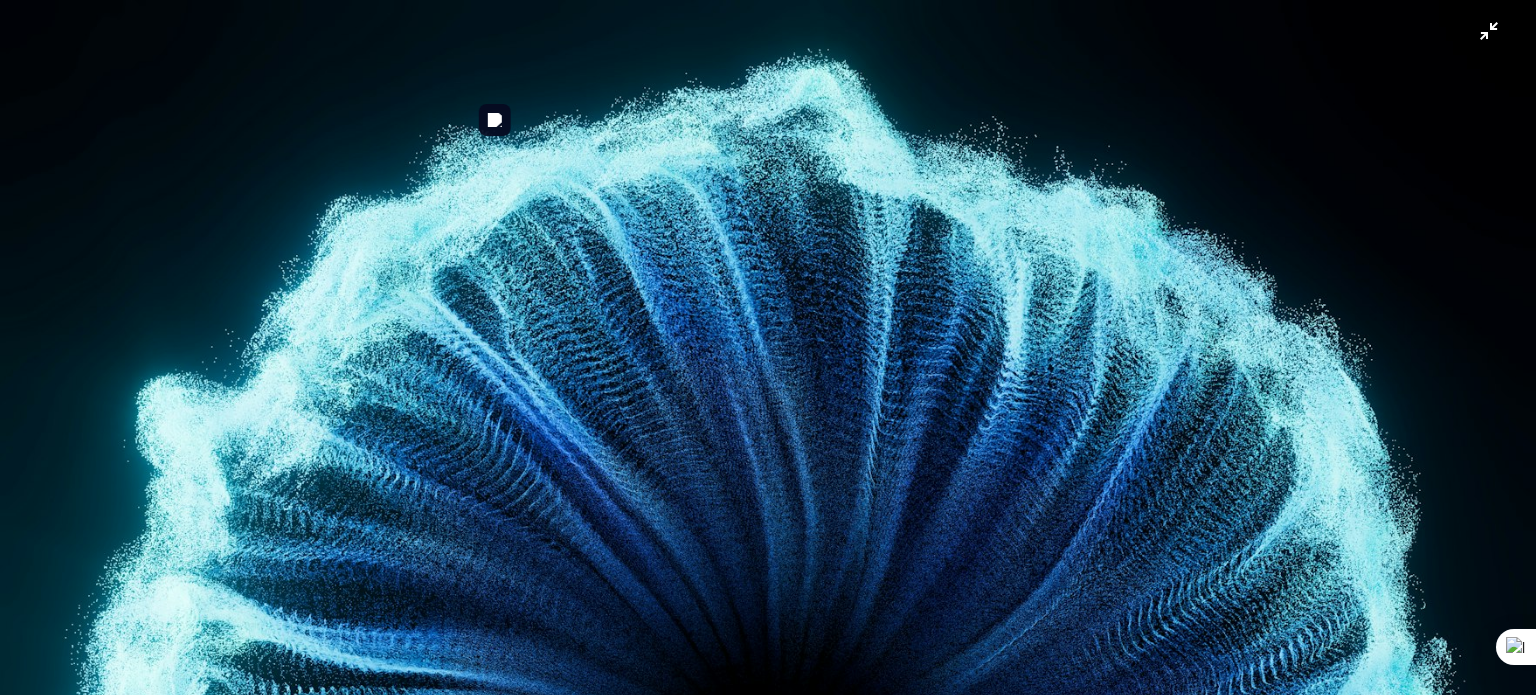 scroll, scrollTop: 406, scrollLeft: 0, axis: vertical 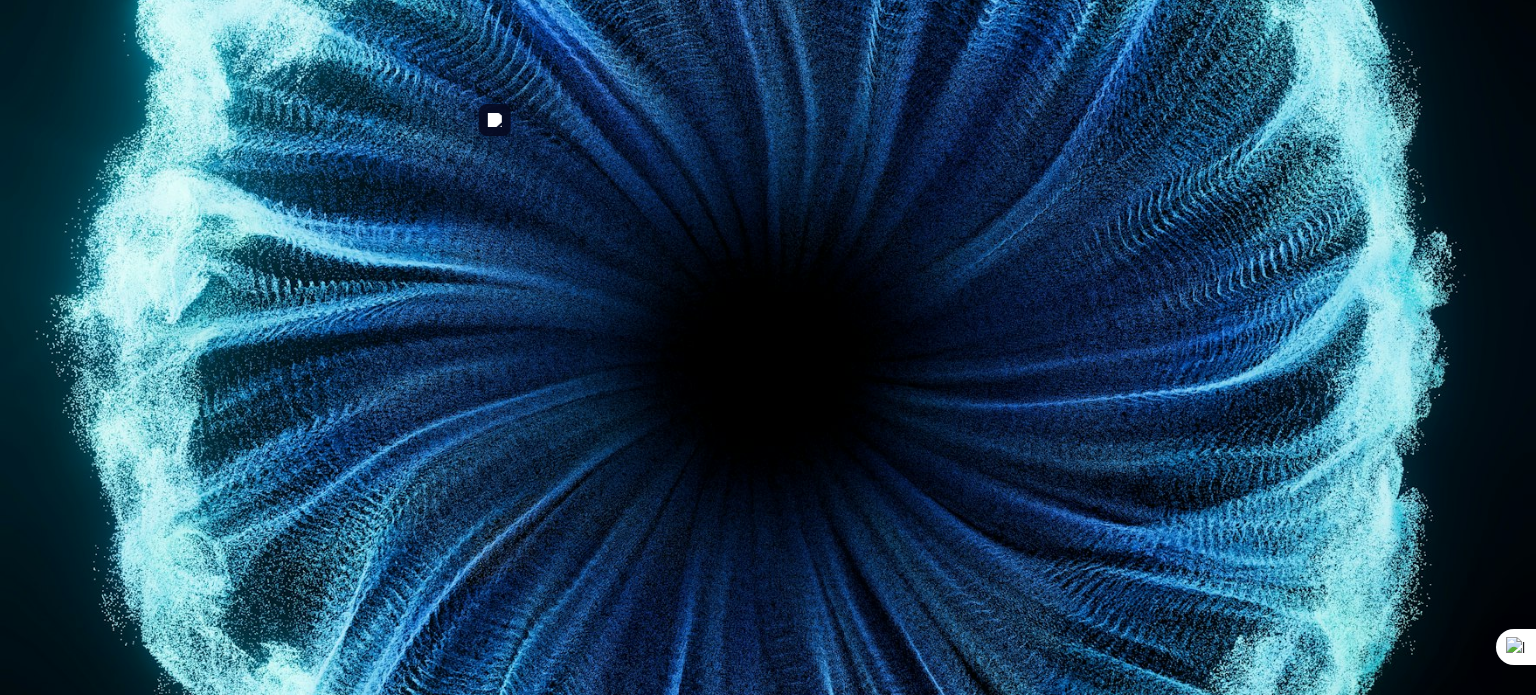 drag, startPoint x: 813, startPoint y: 197, endPoint x: 720, endPoint y: 210, distance: 93.904205 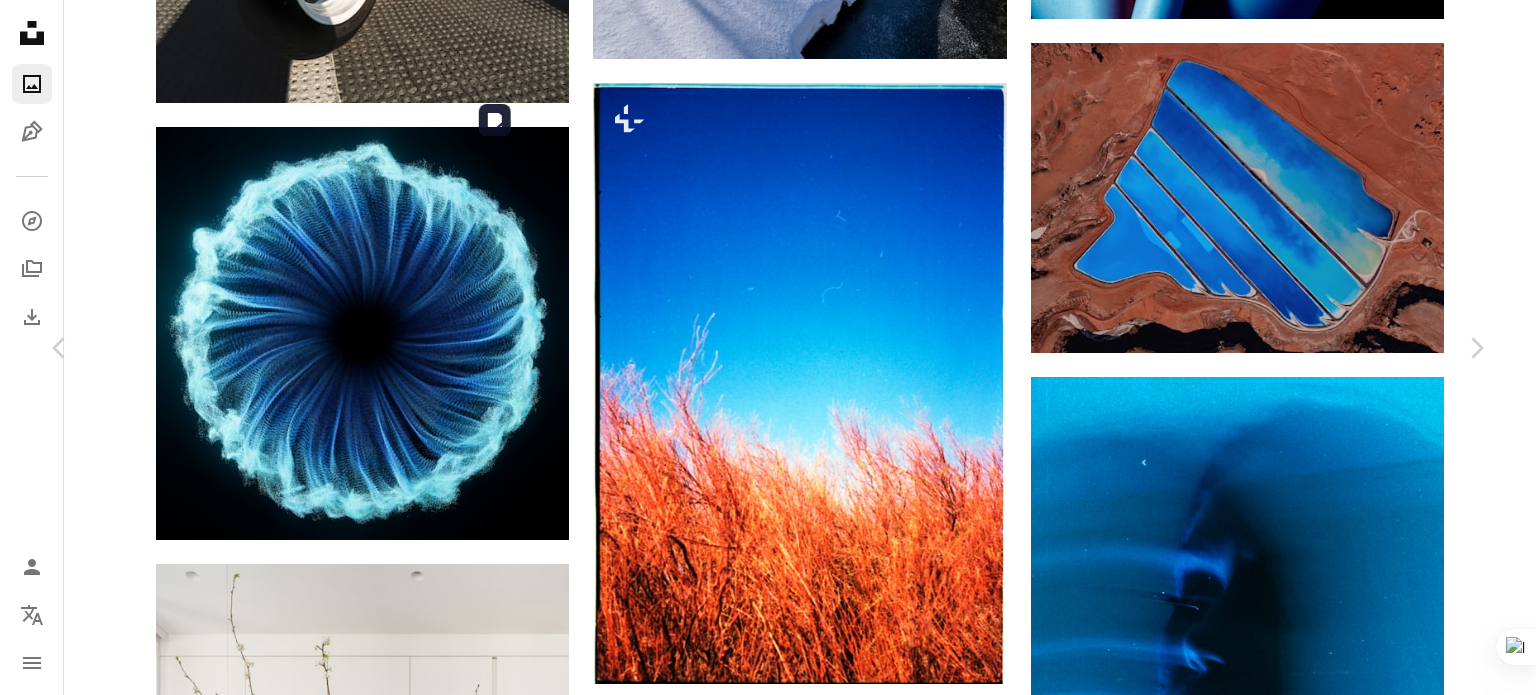 click at bounding box center (761, 6600) 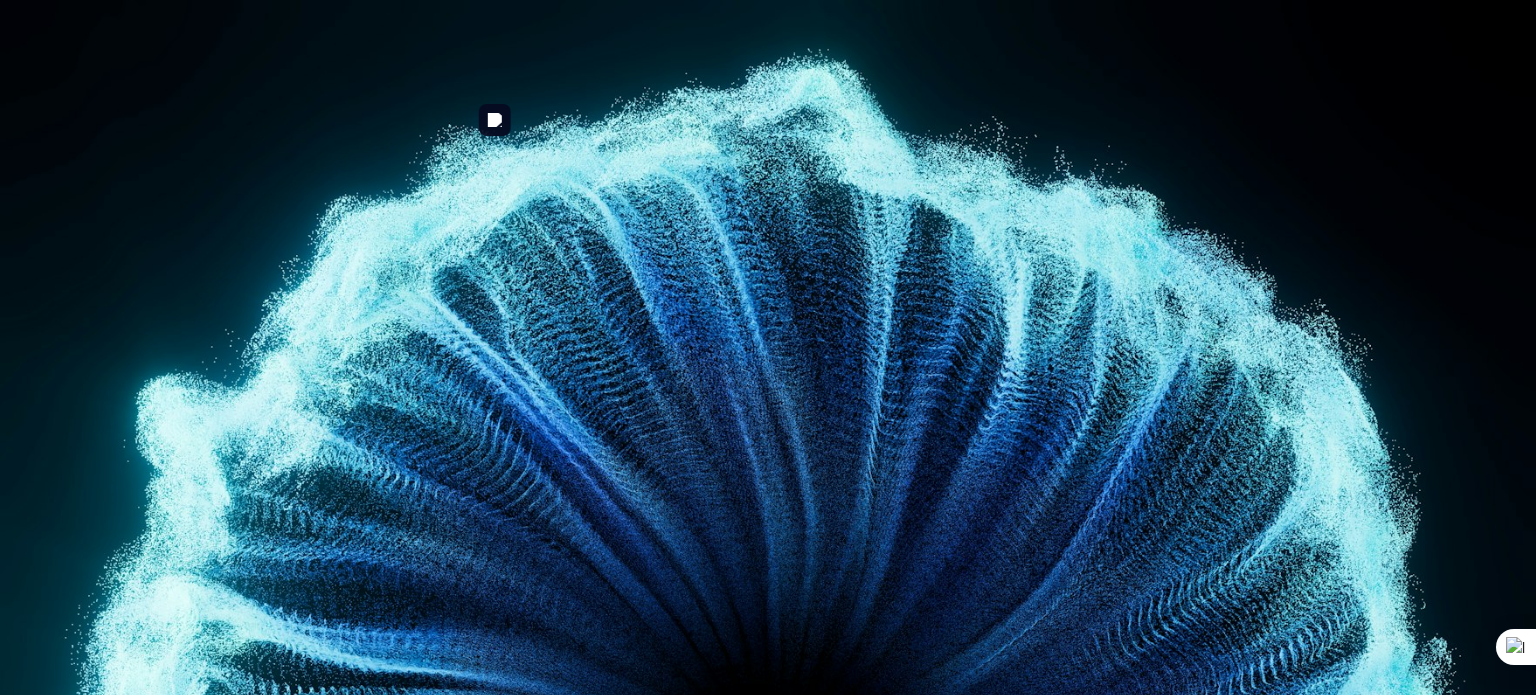 scroll, scrollTop: 406, scrollLeft: 0, axis: vertical 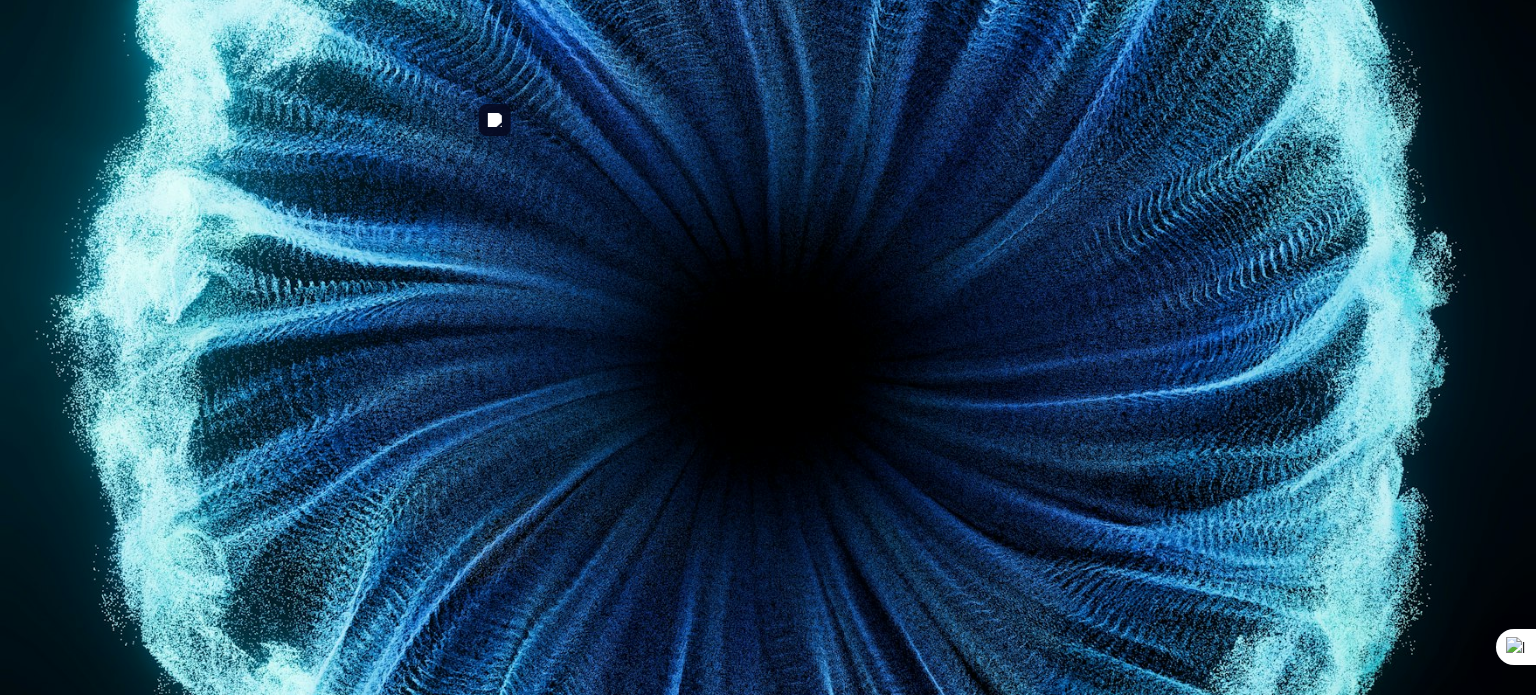 click at bounding box center [768, 362] 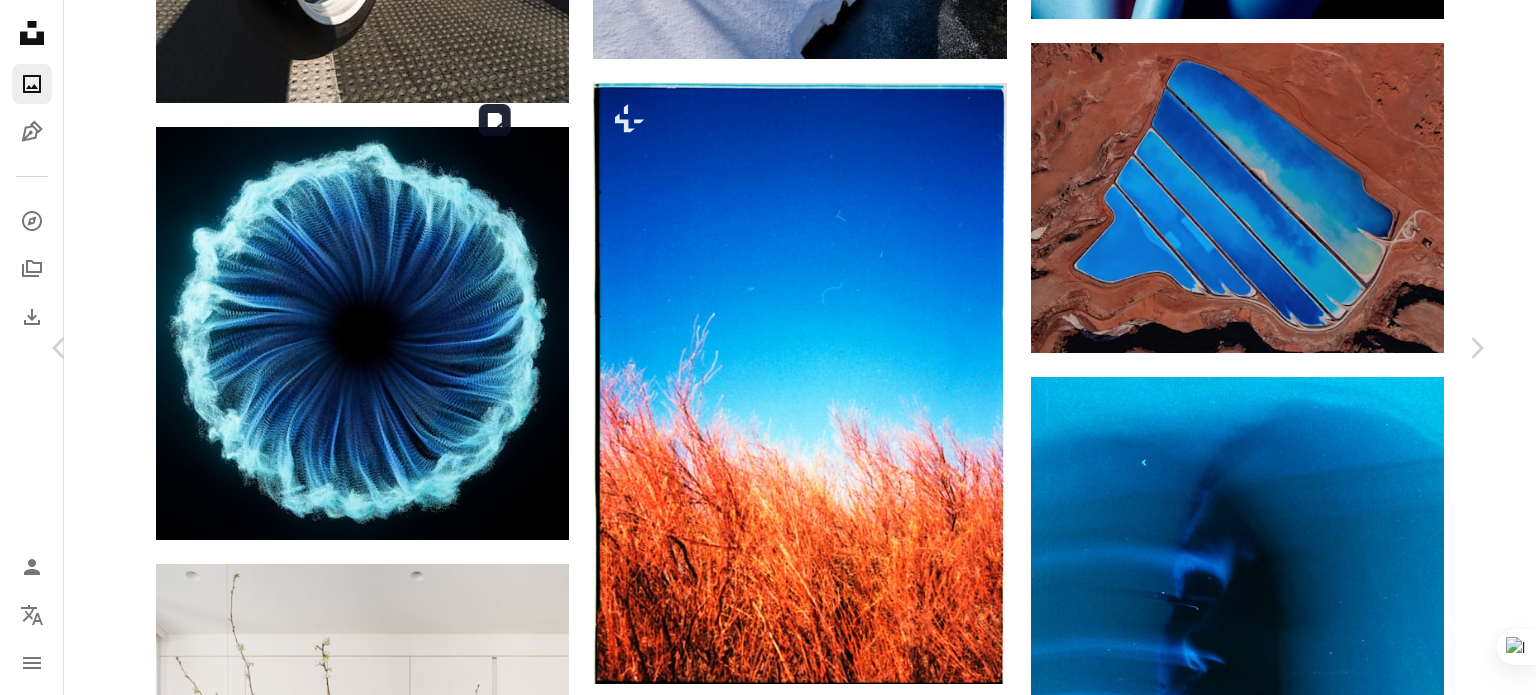 click at bounding box center (761, 6600) 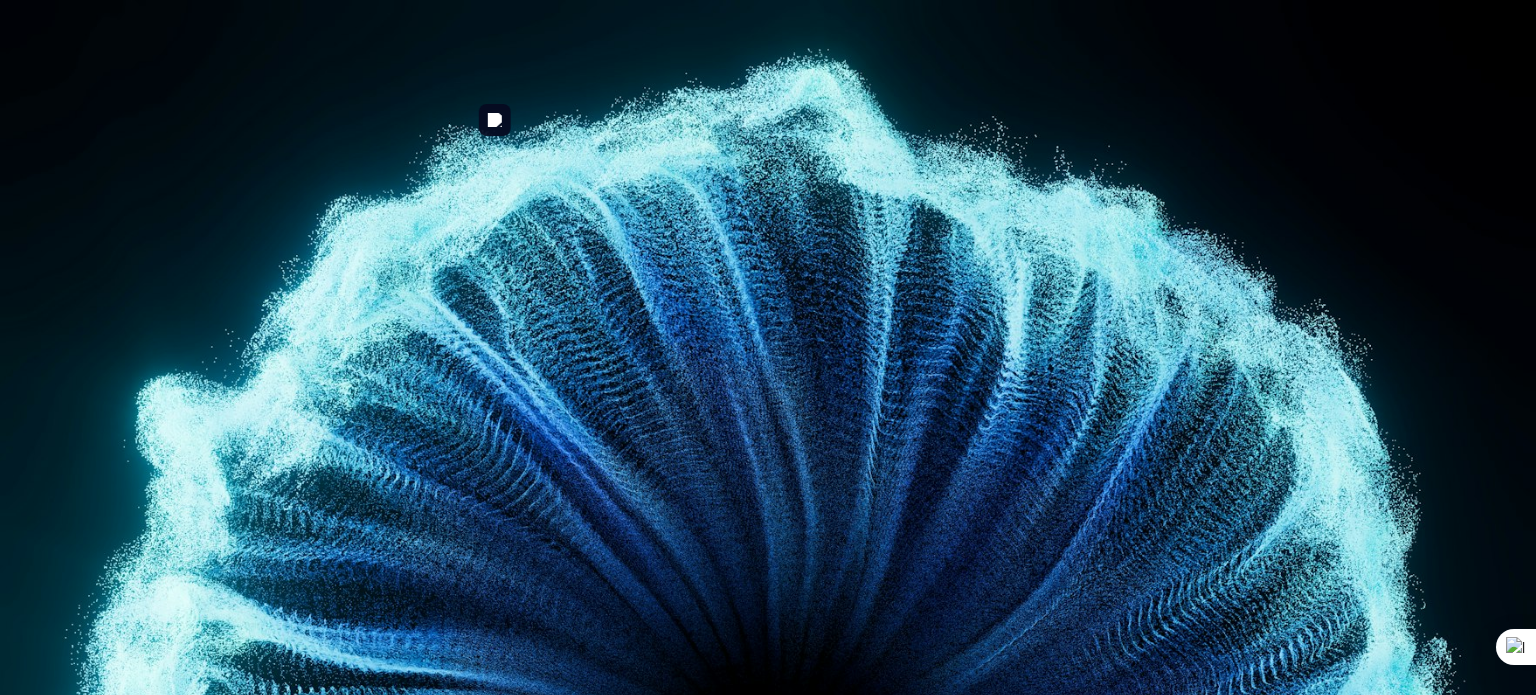 scroll, scrollTop: 406, scrollLeft: 0, axis: vertical 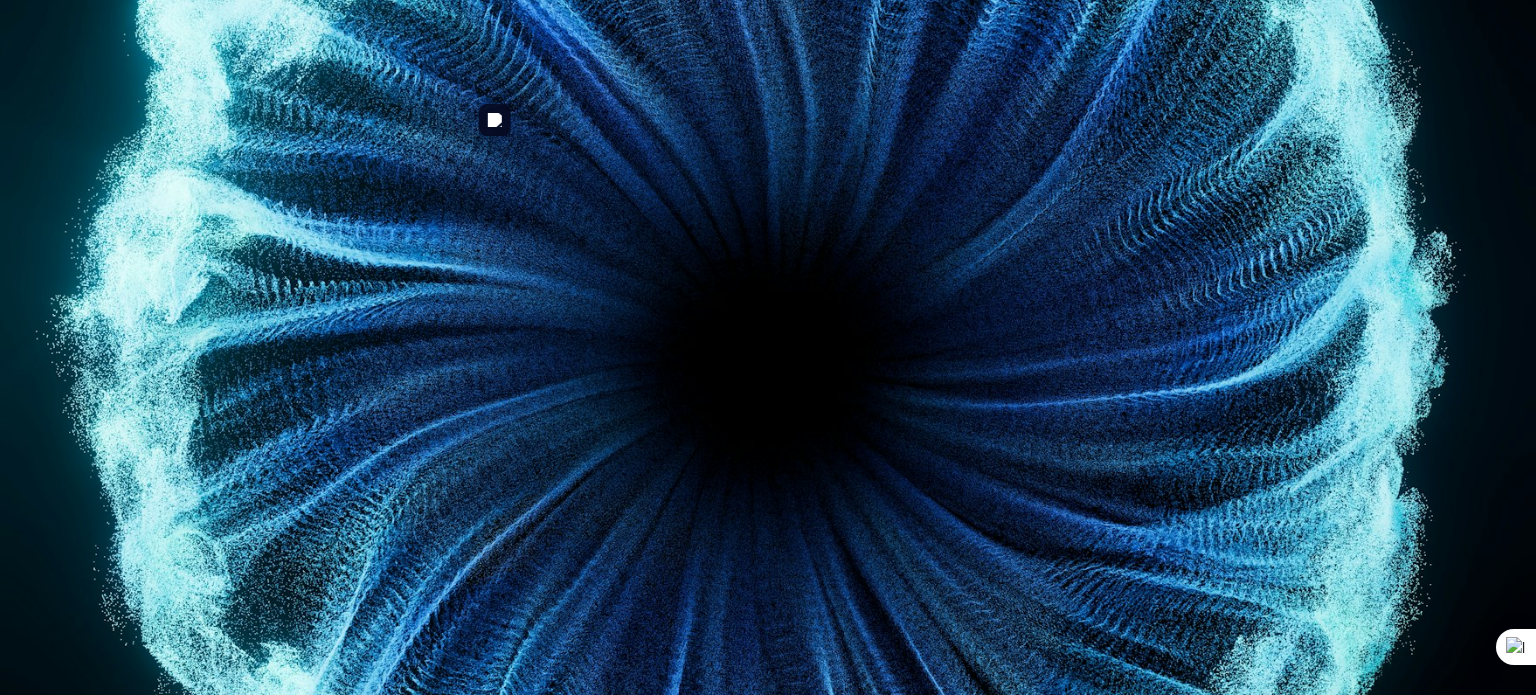 click at bounding box center [768, 362] 